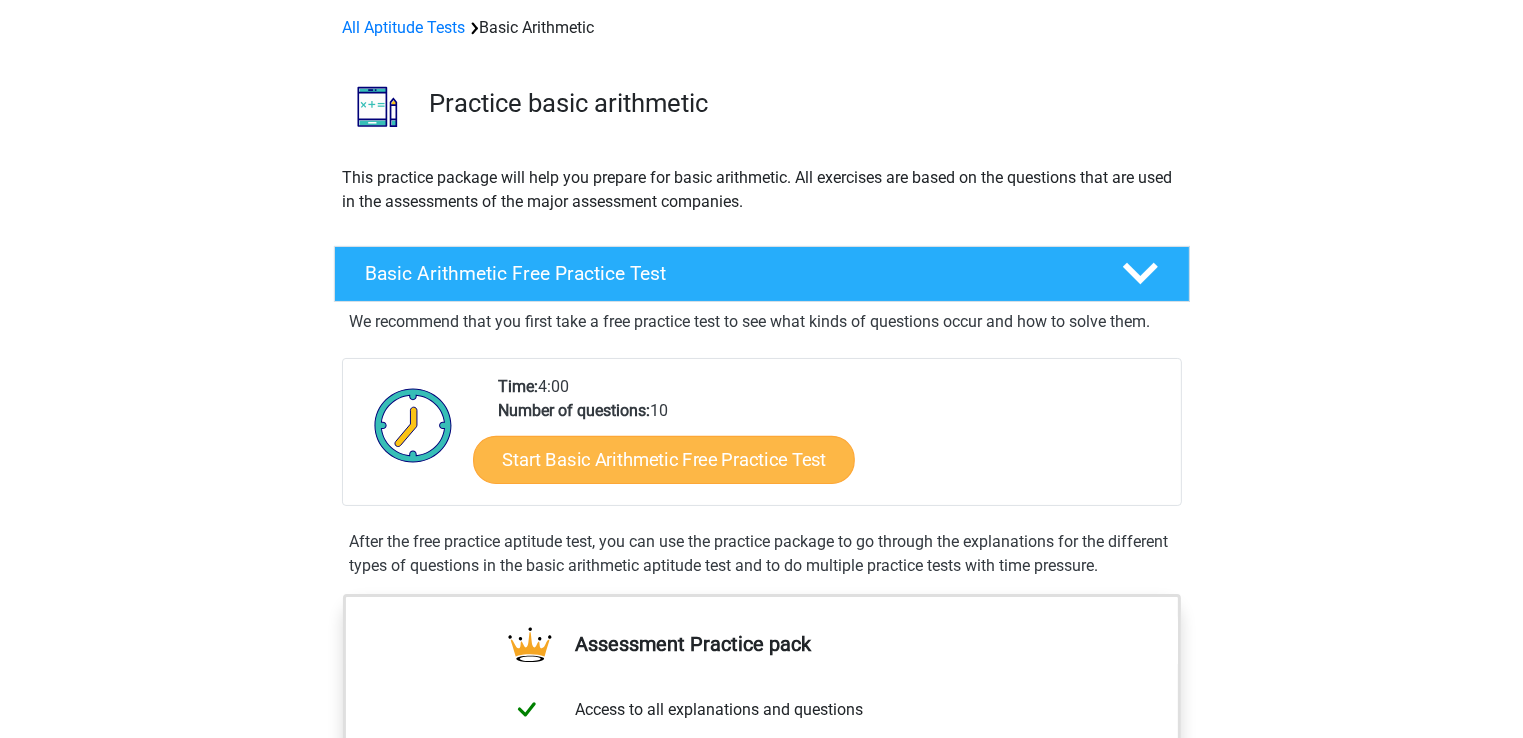 scroll, scrollTop: 56, scrollLeft: 0, axis: vertical 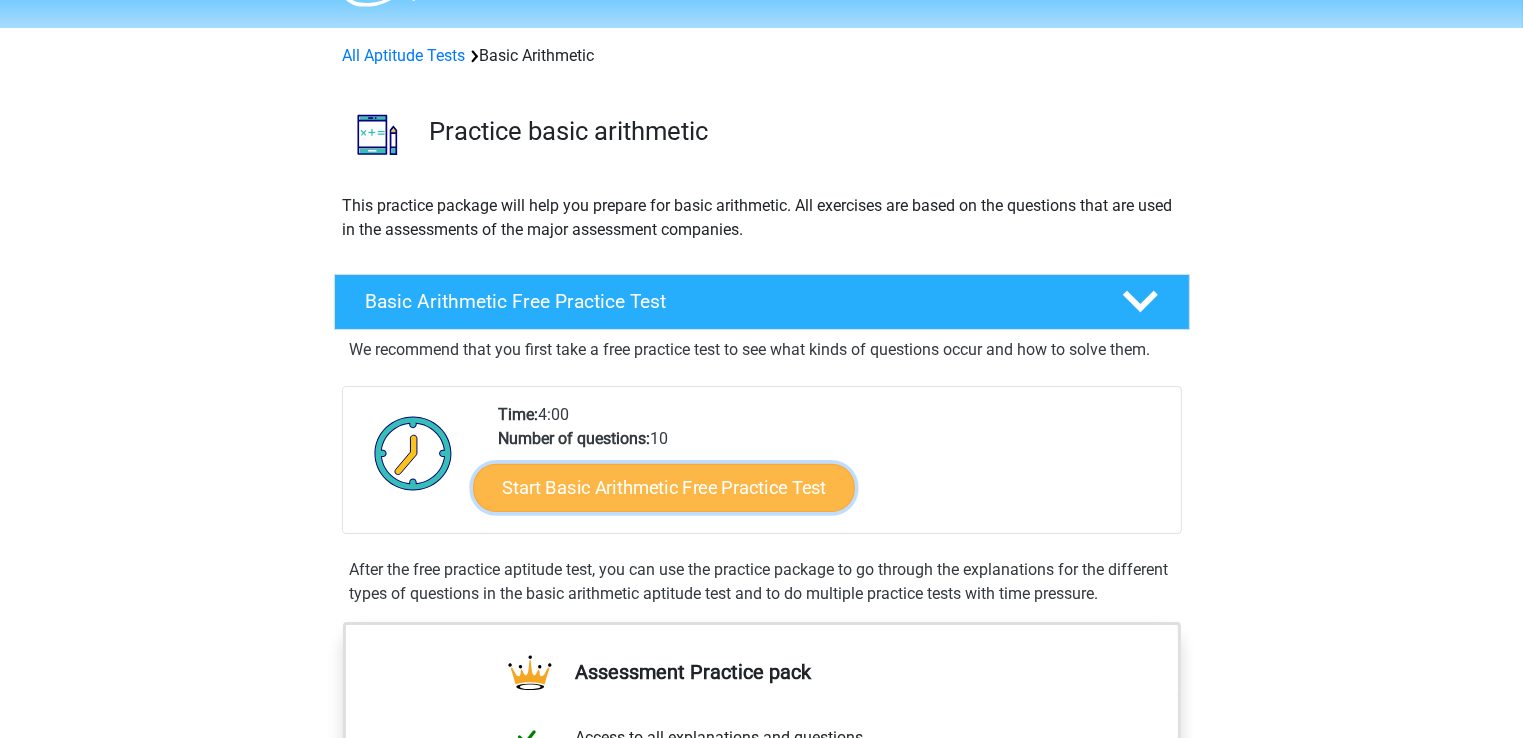 click on "Start Basic Arithmetic
Free Practice Test" at bounding box center (664, 487) 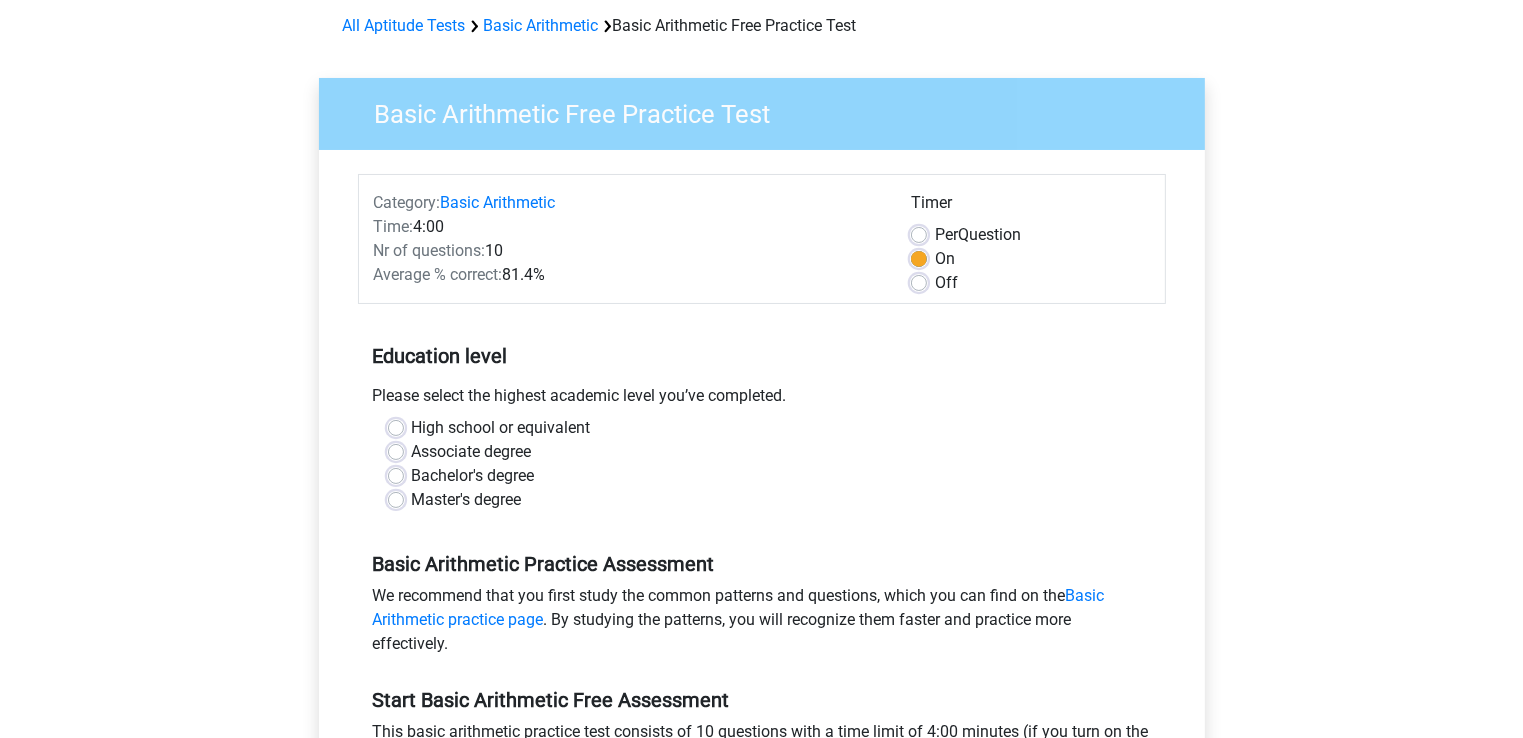 scroll, scrollTop: 92, scrollLeft: 0, axis: vertical 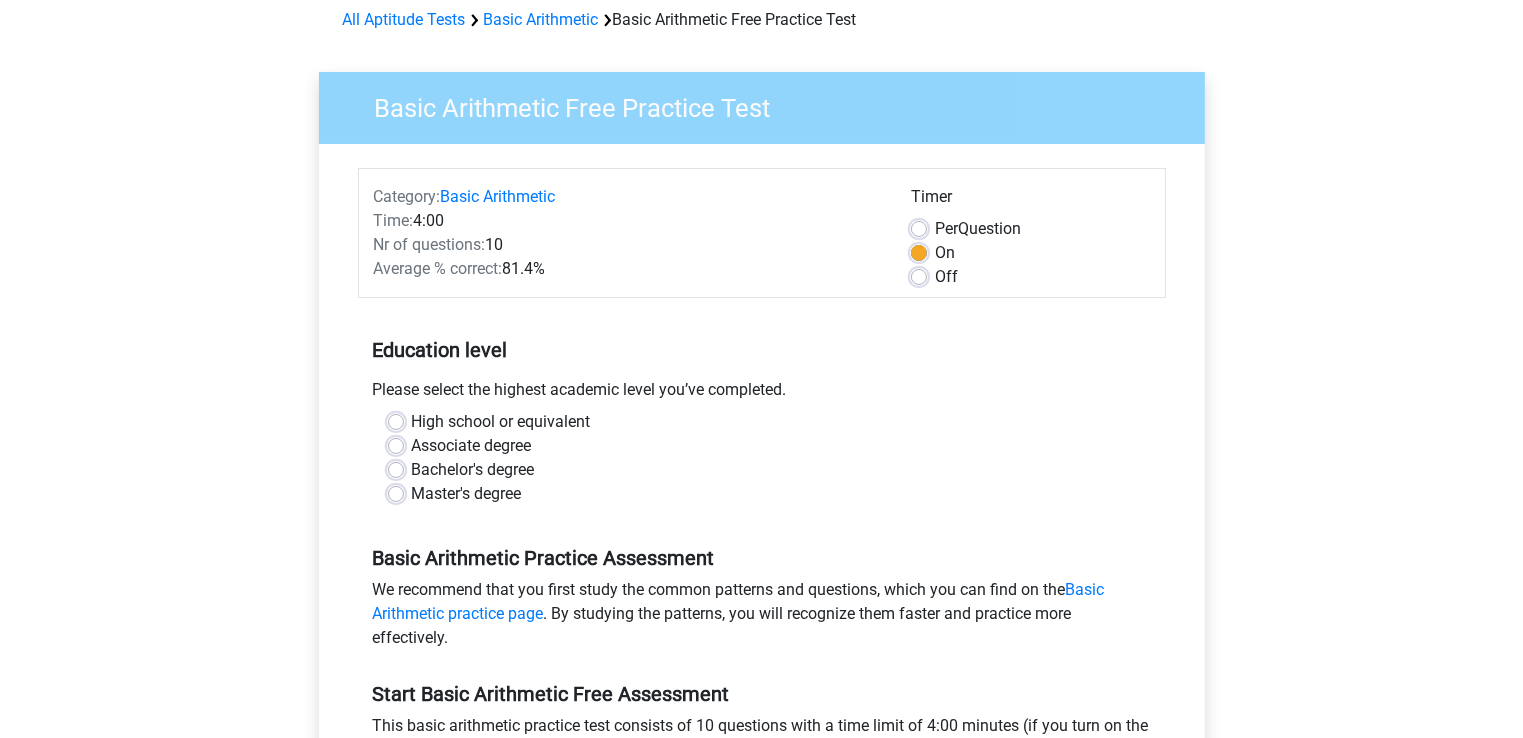 click on "Master's degree" at bounding box center [467, 494] 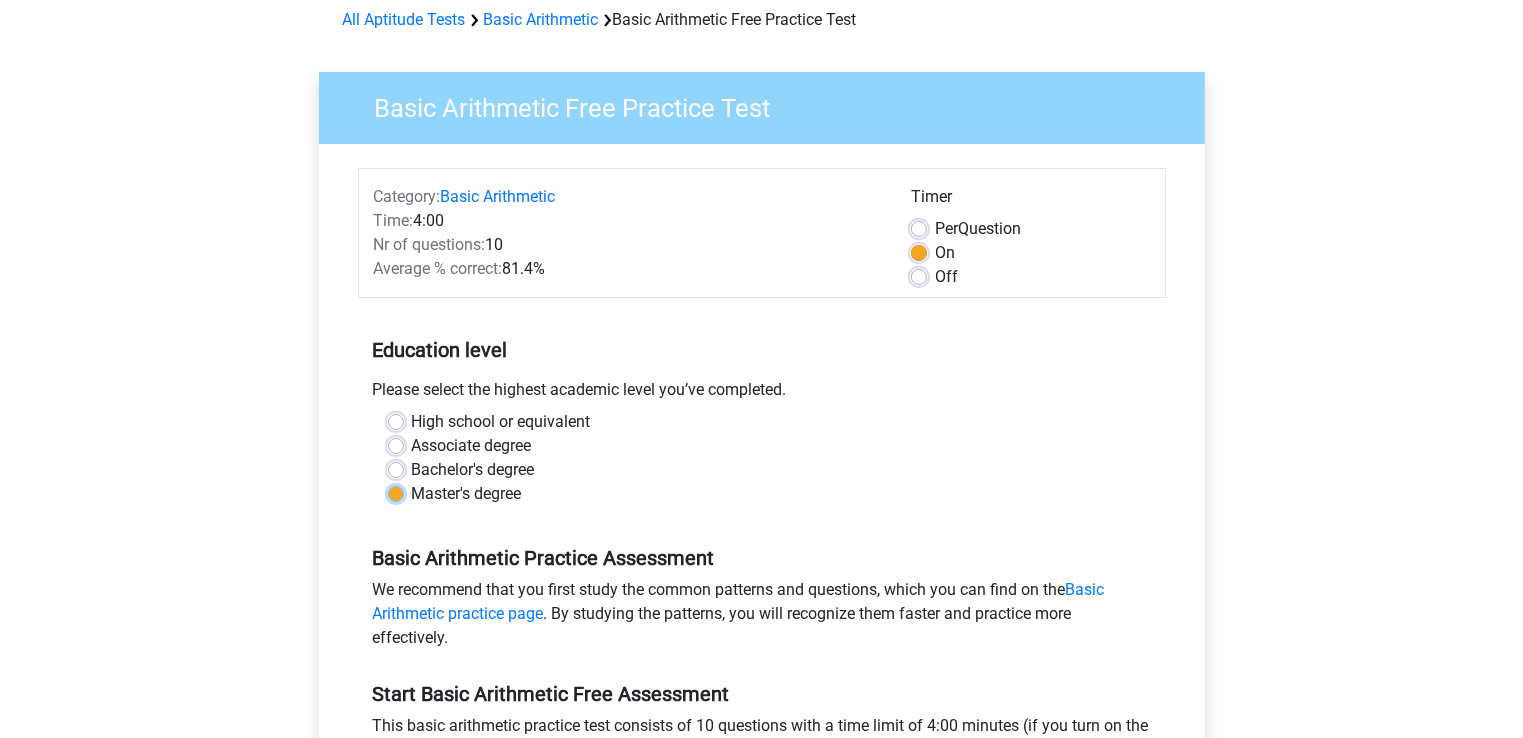 radio on "true" 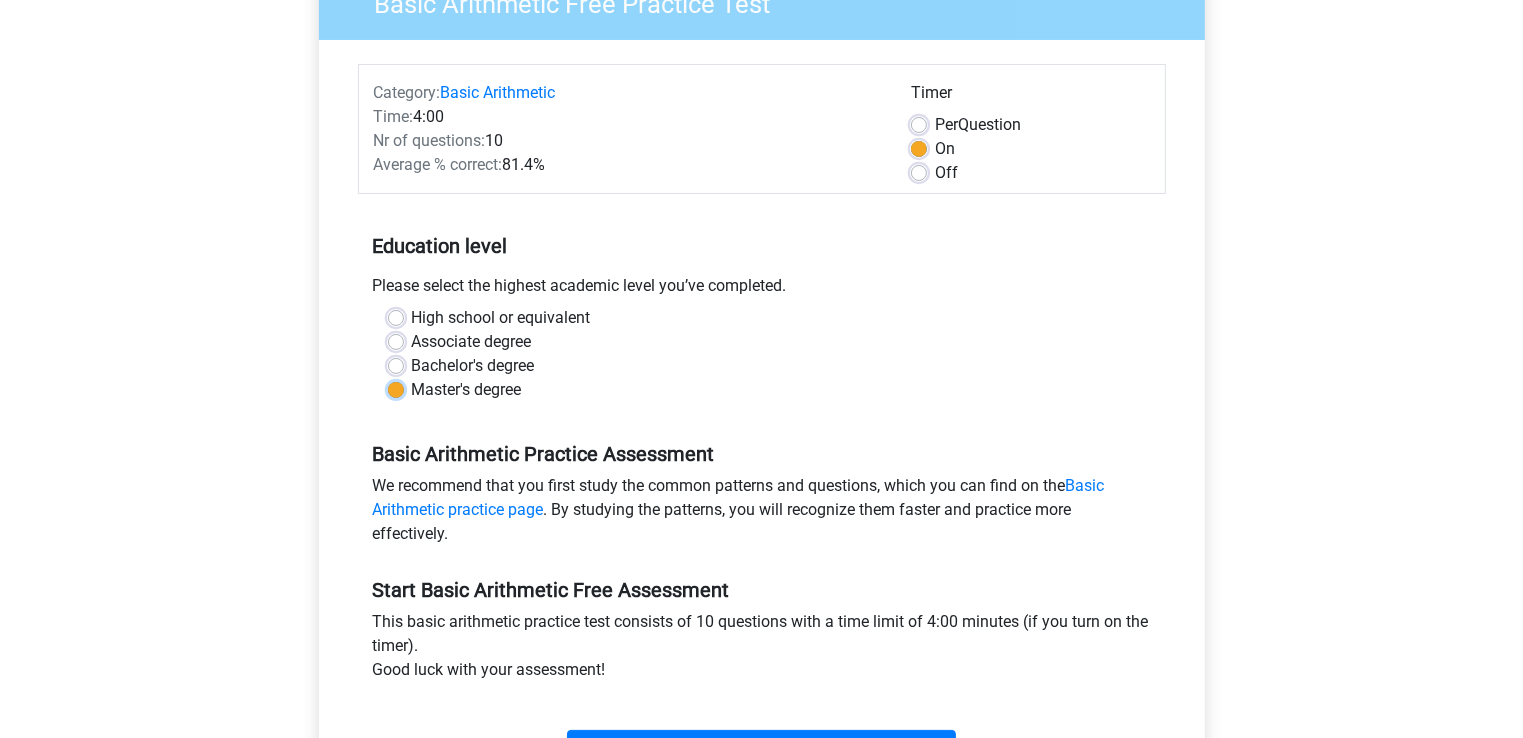 scroll, scrollTop: 196, scrollLeft: 0, axis: vertical 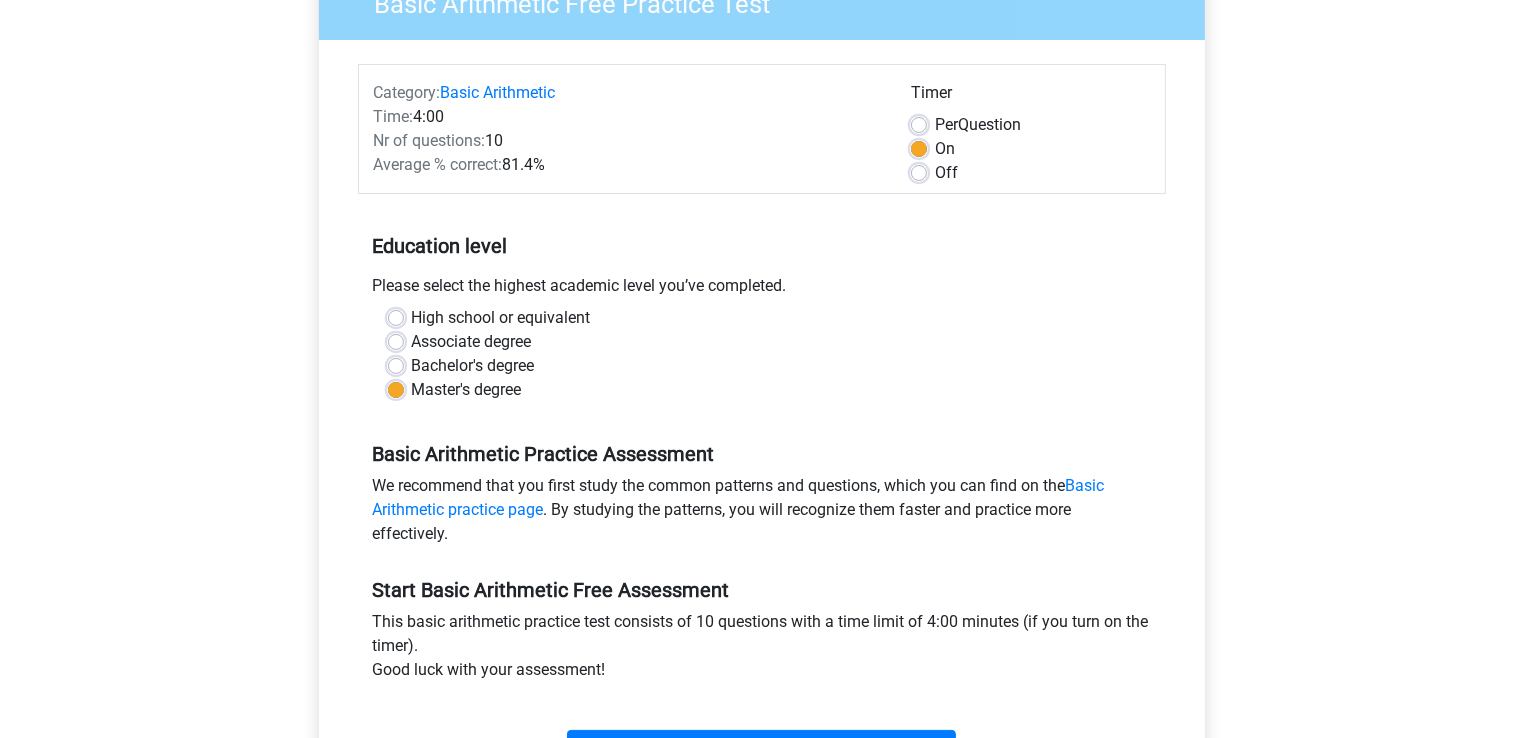 click on "Per  Question" at bounding box center (978, 125) 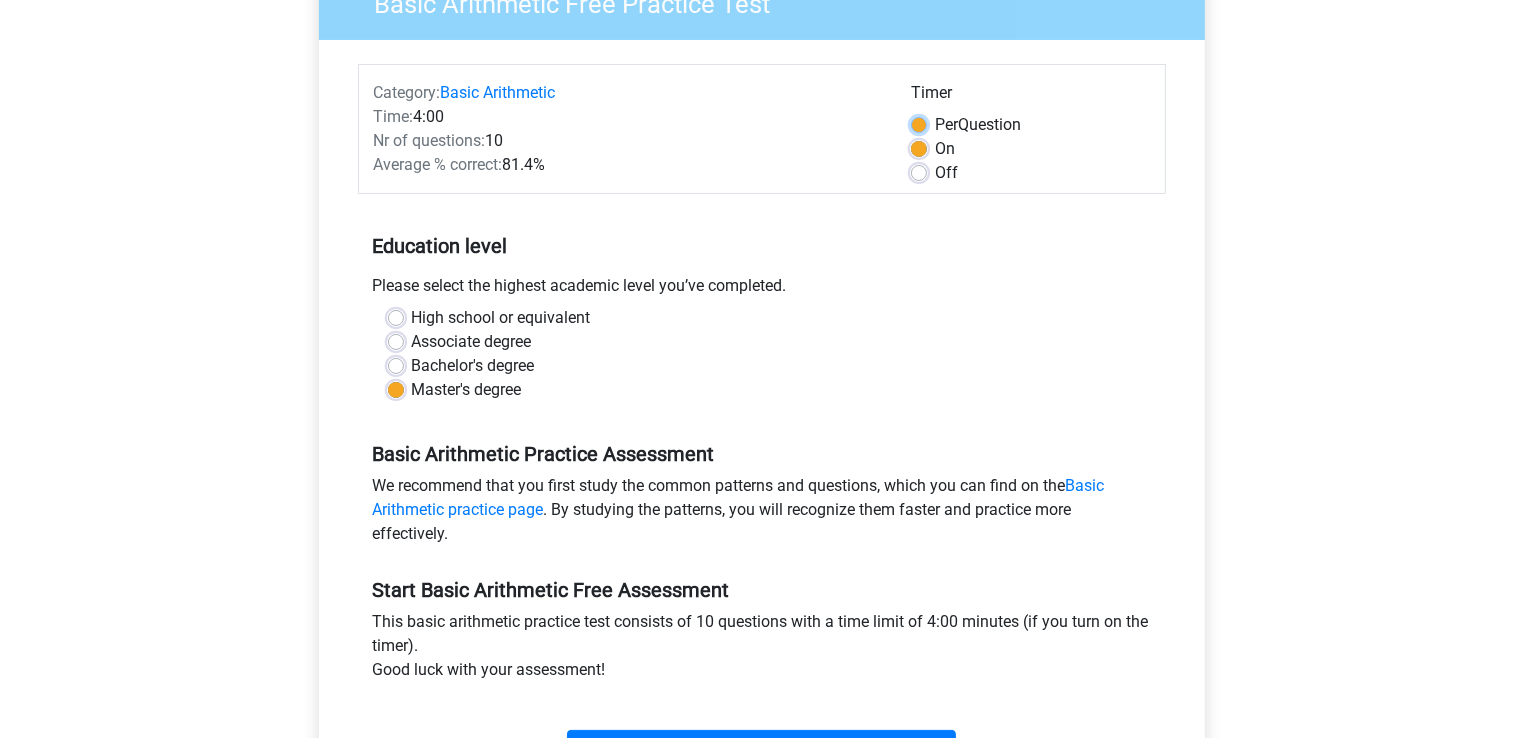 radio on "true" 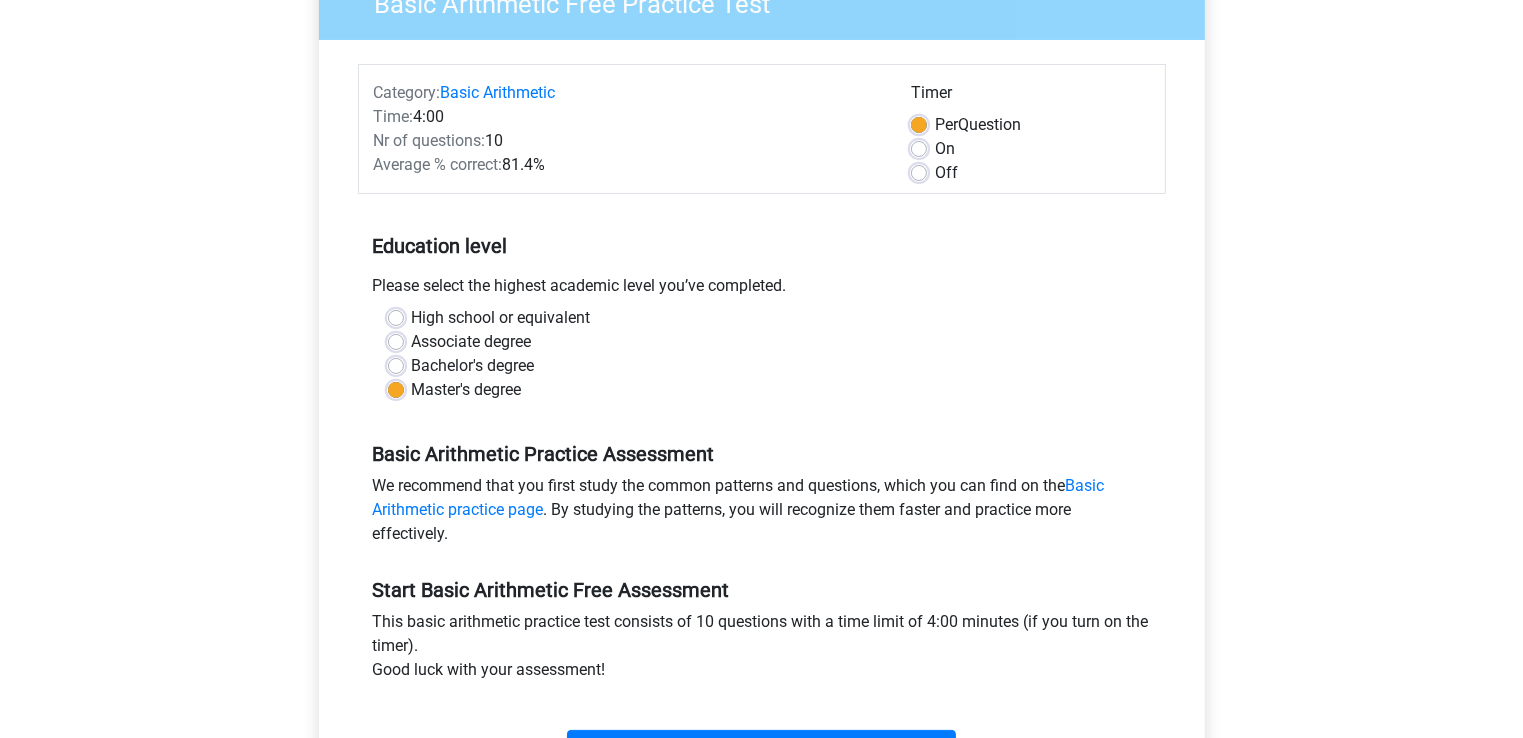 click on "On" at bounding box center [945, 149] 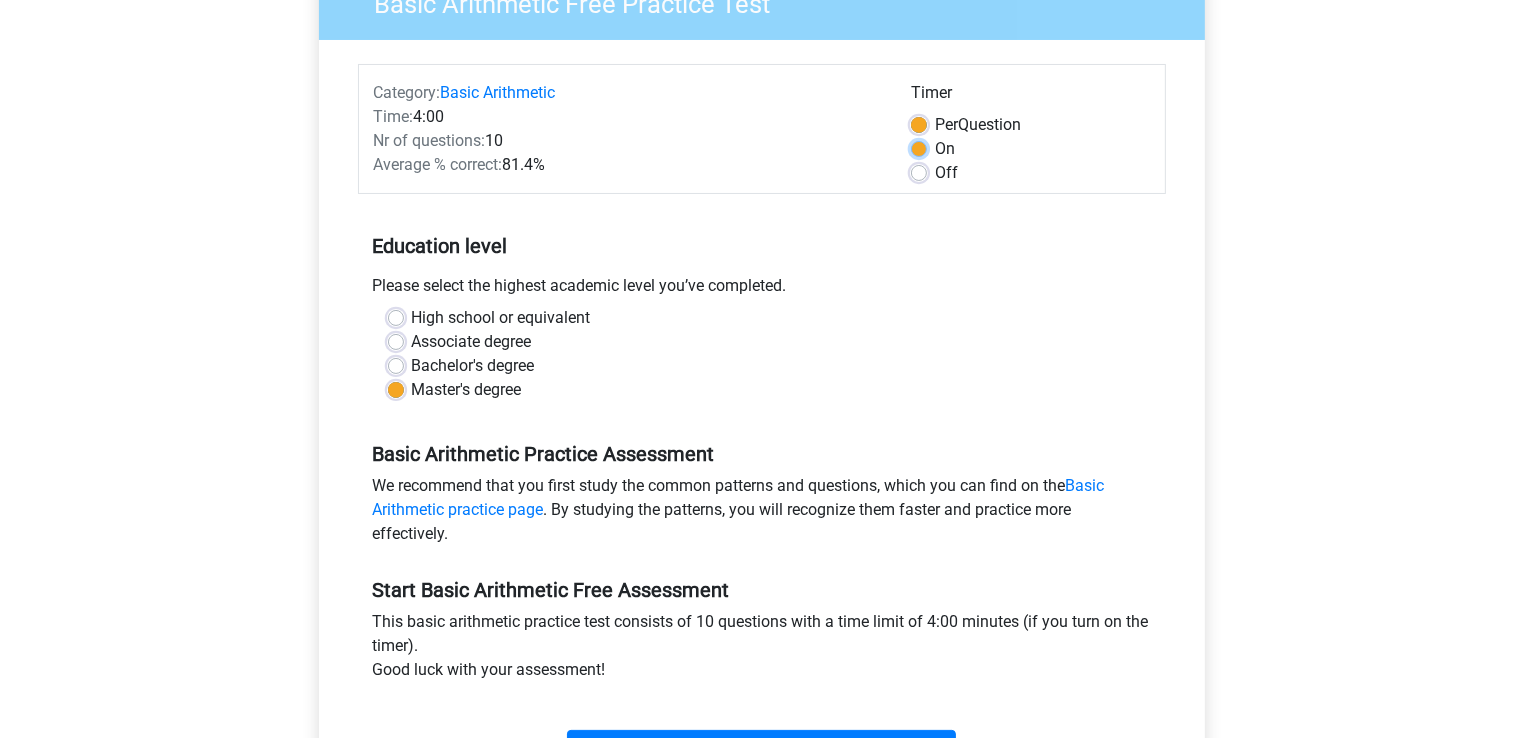 radio on "true" 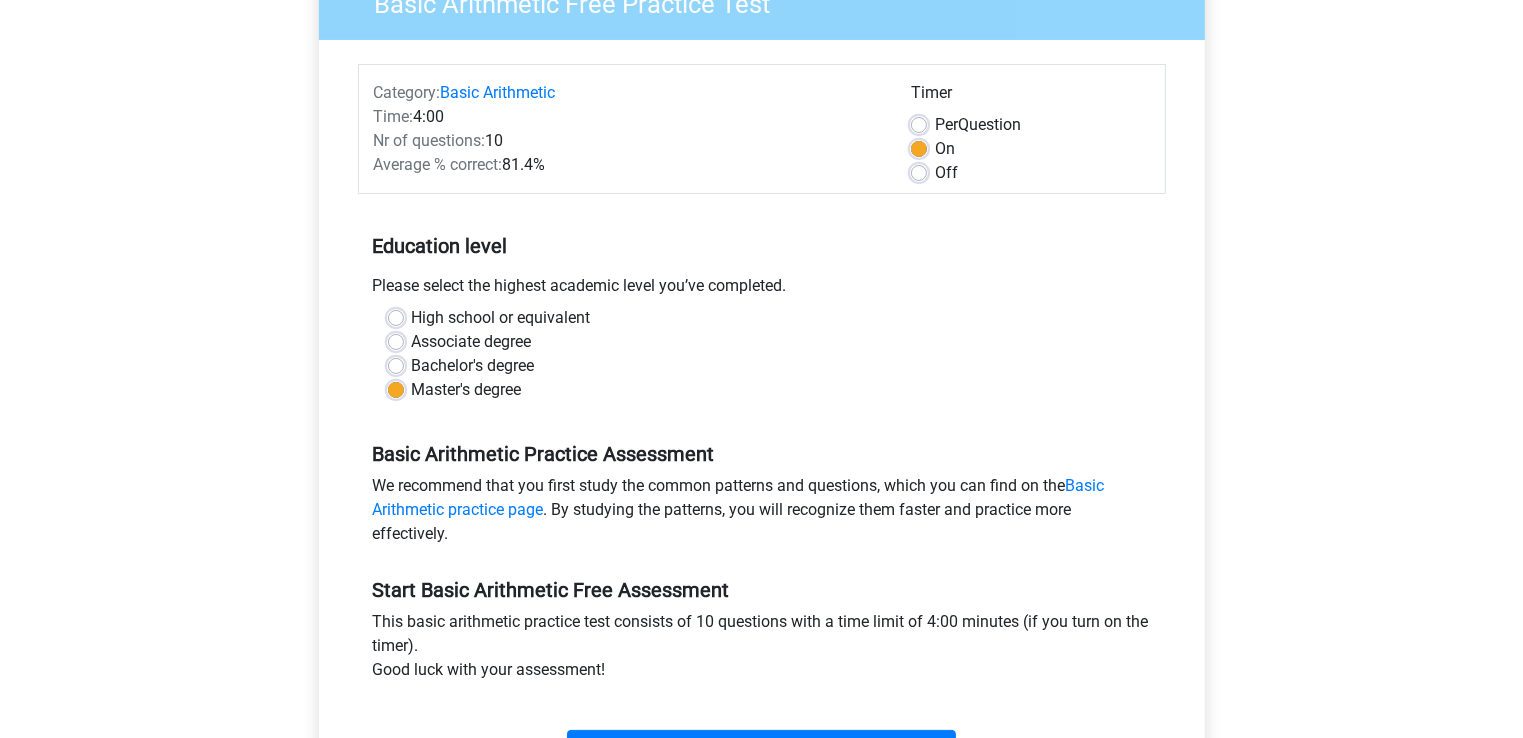 click on "Per  Question" at bounding box center [978, 125] 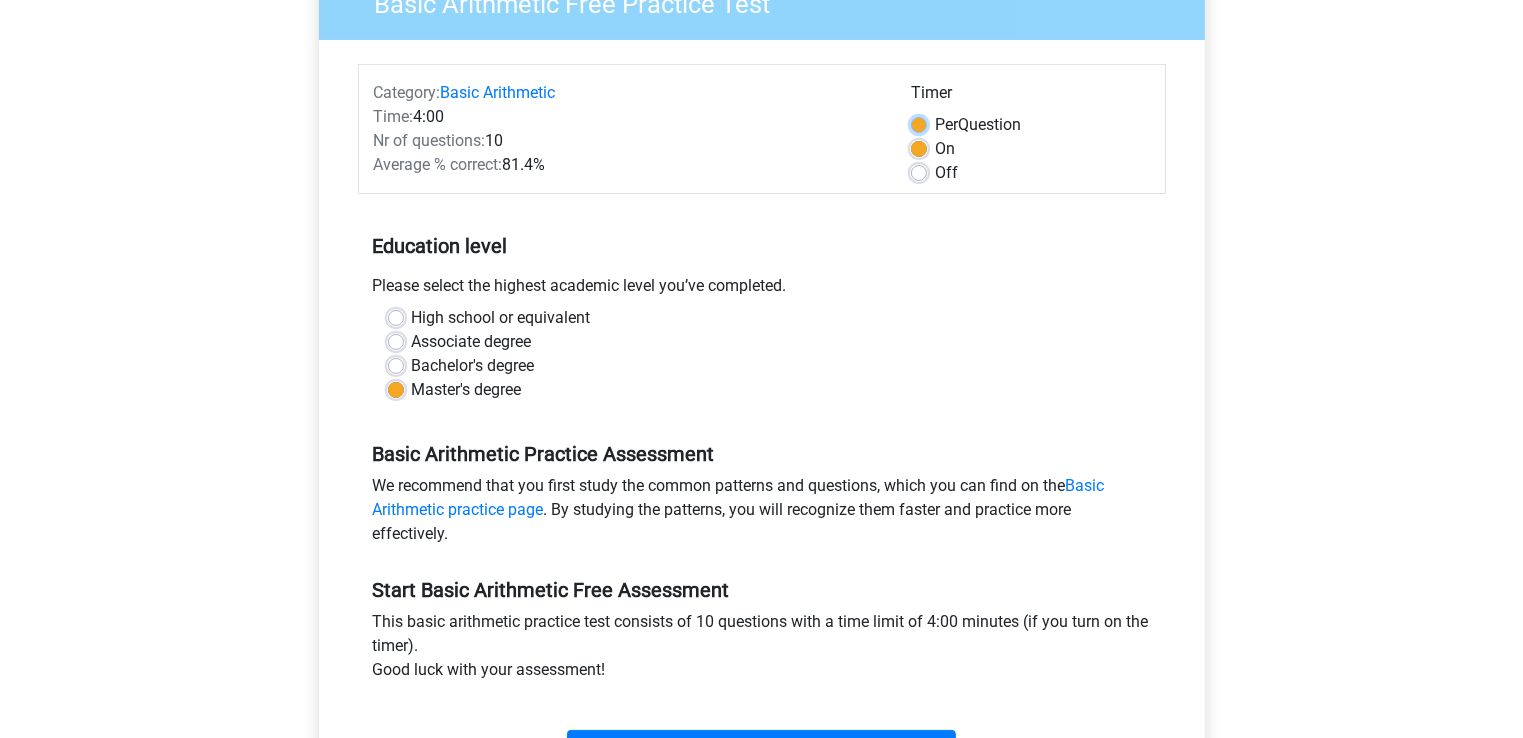 radio on "true" 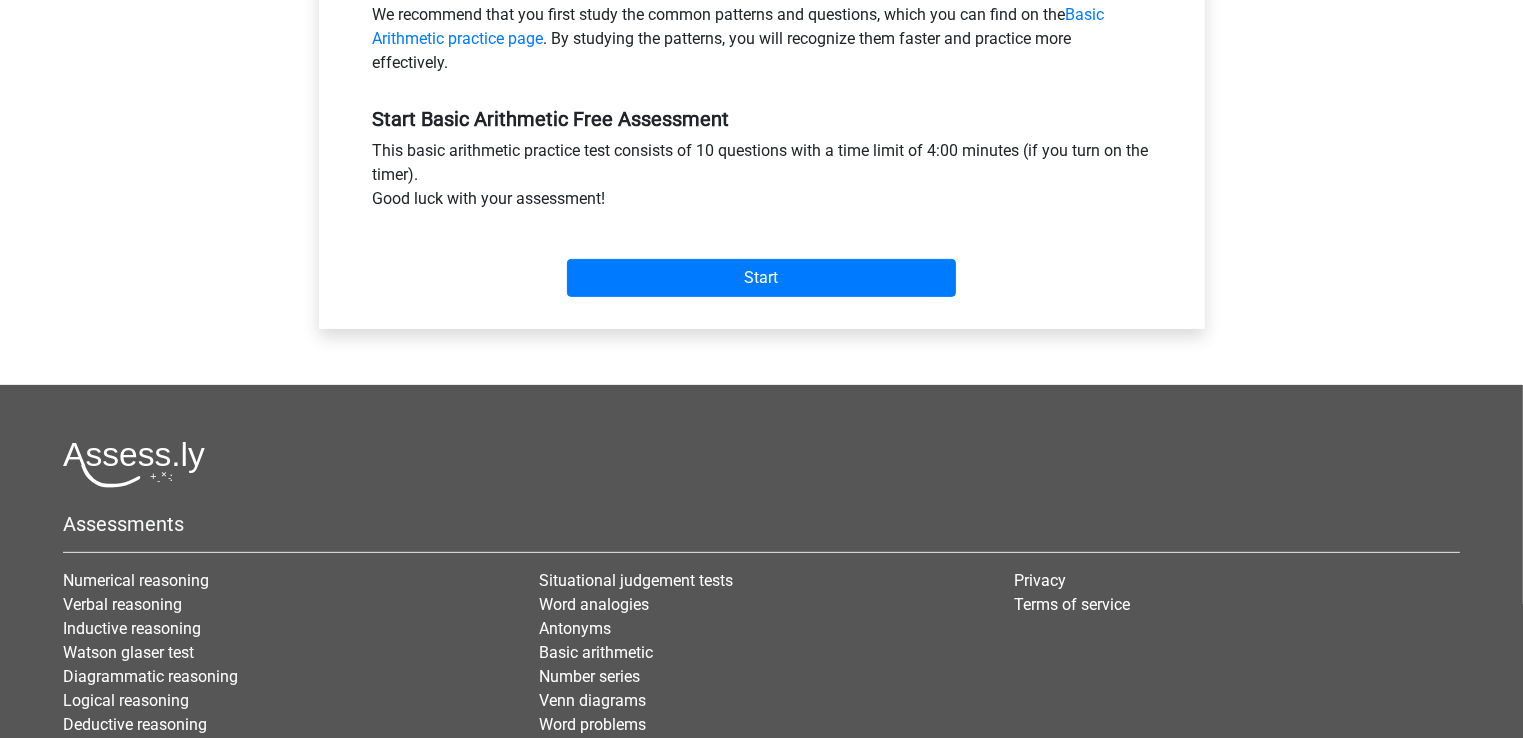 scroll, scrollTop: 668, scrollLeft: 0, axis: vertical 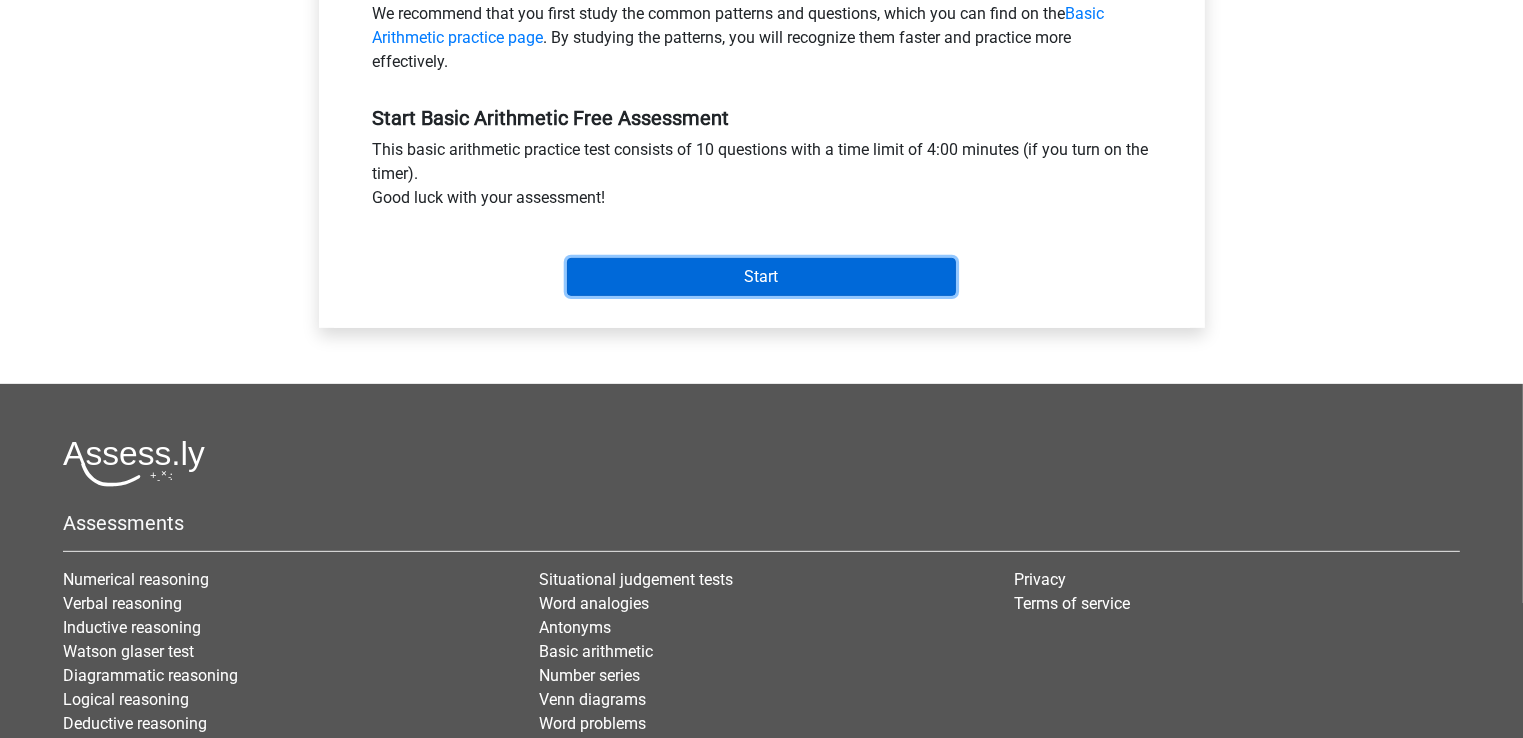 click on "Start" at bounding box center [761, 277] 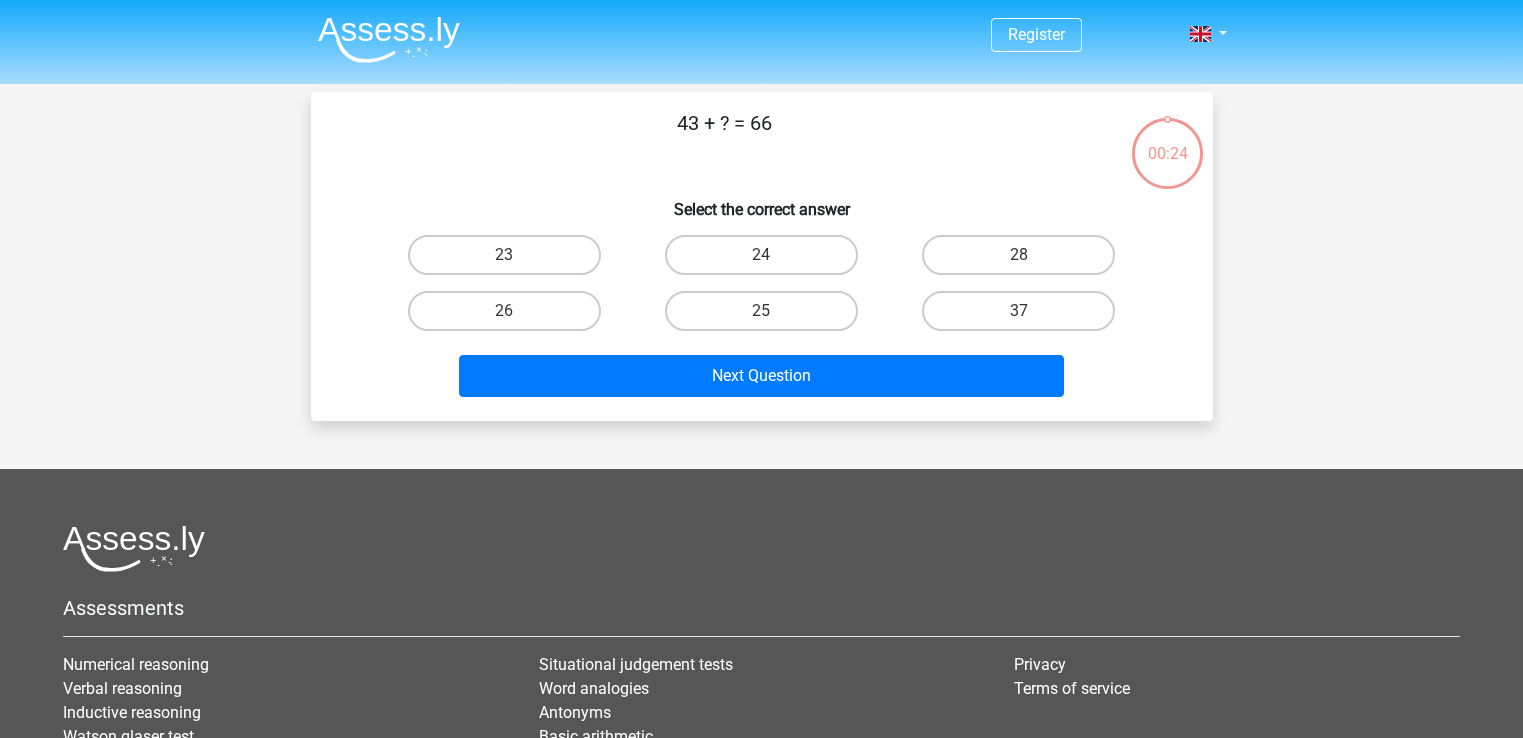 scroll, scrollTop: 0, scrollLeft: 0, axis: both 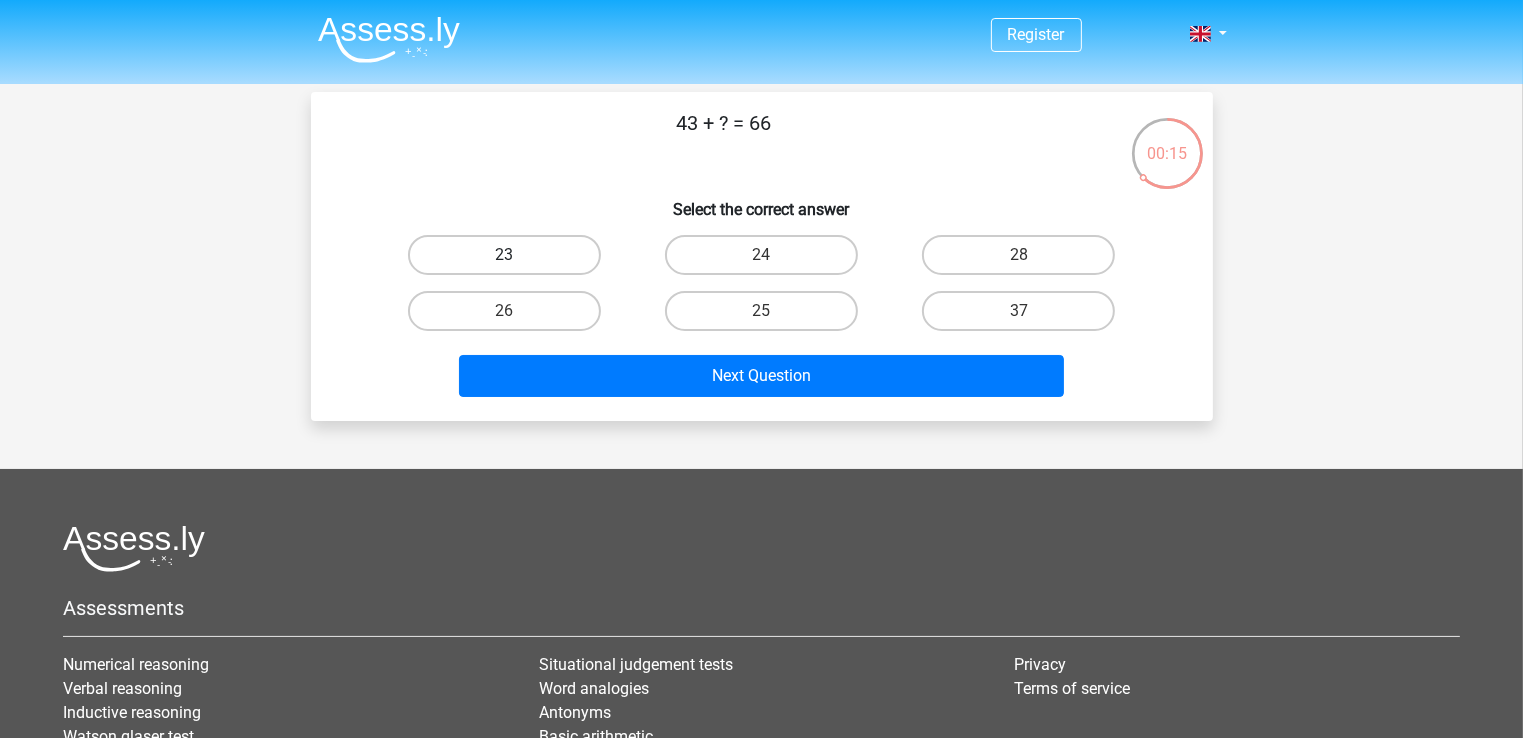 click on "23" at bounding box center [504, 255] 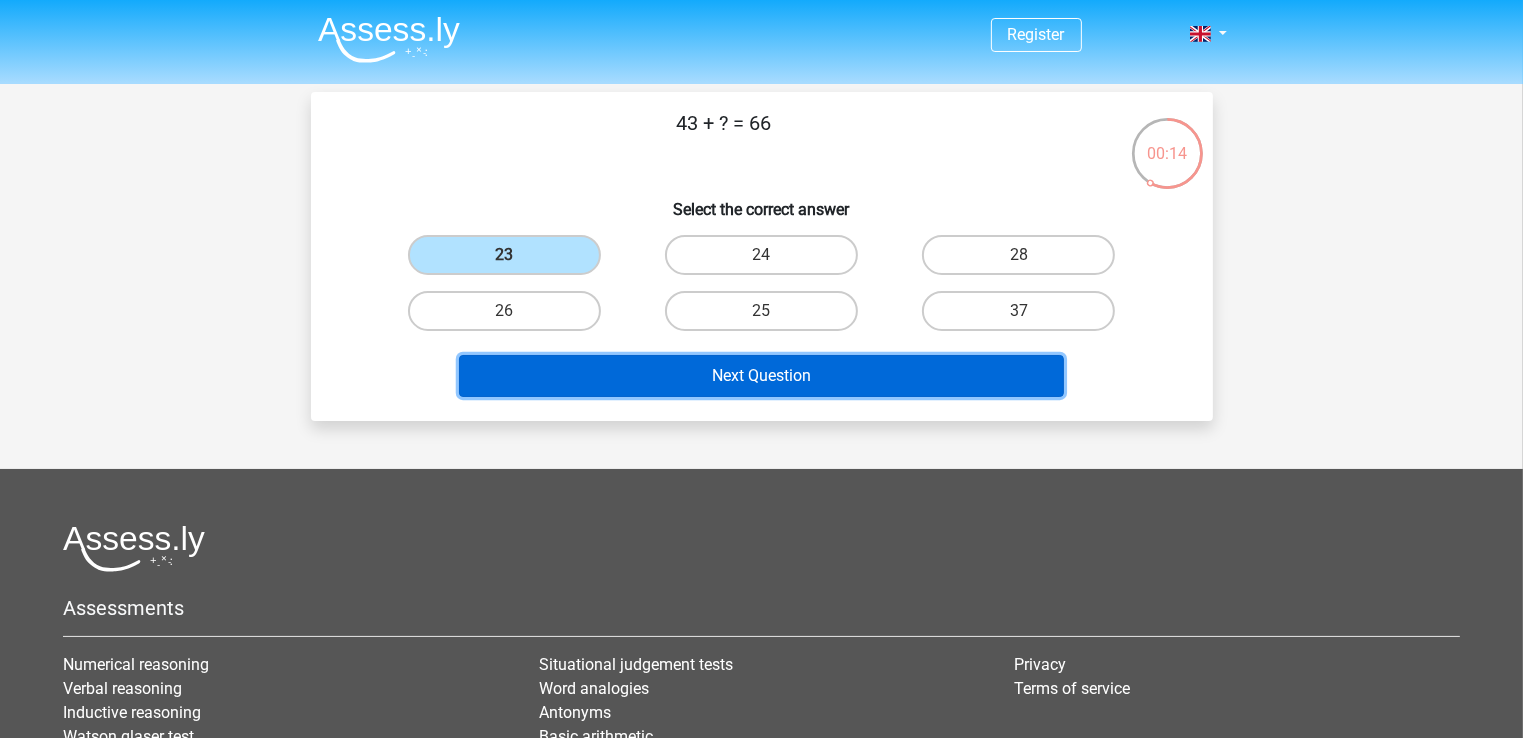 click on "Next Question" at bounding box center (761, 376) 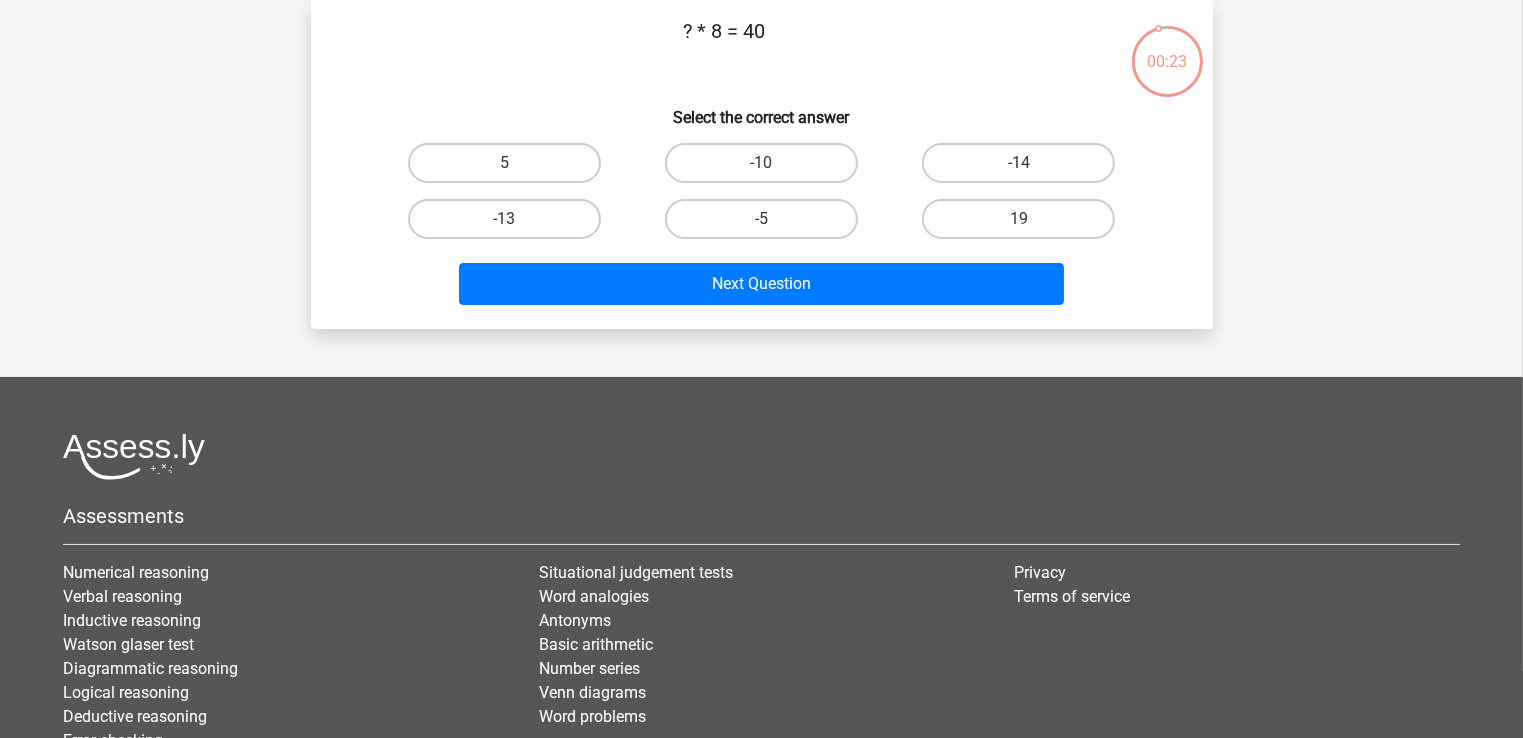 scroll, scrollTop: 0, scrollLeft: 0, axis: both 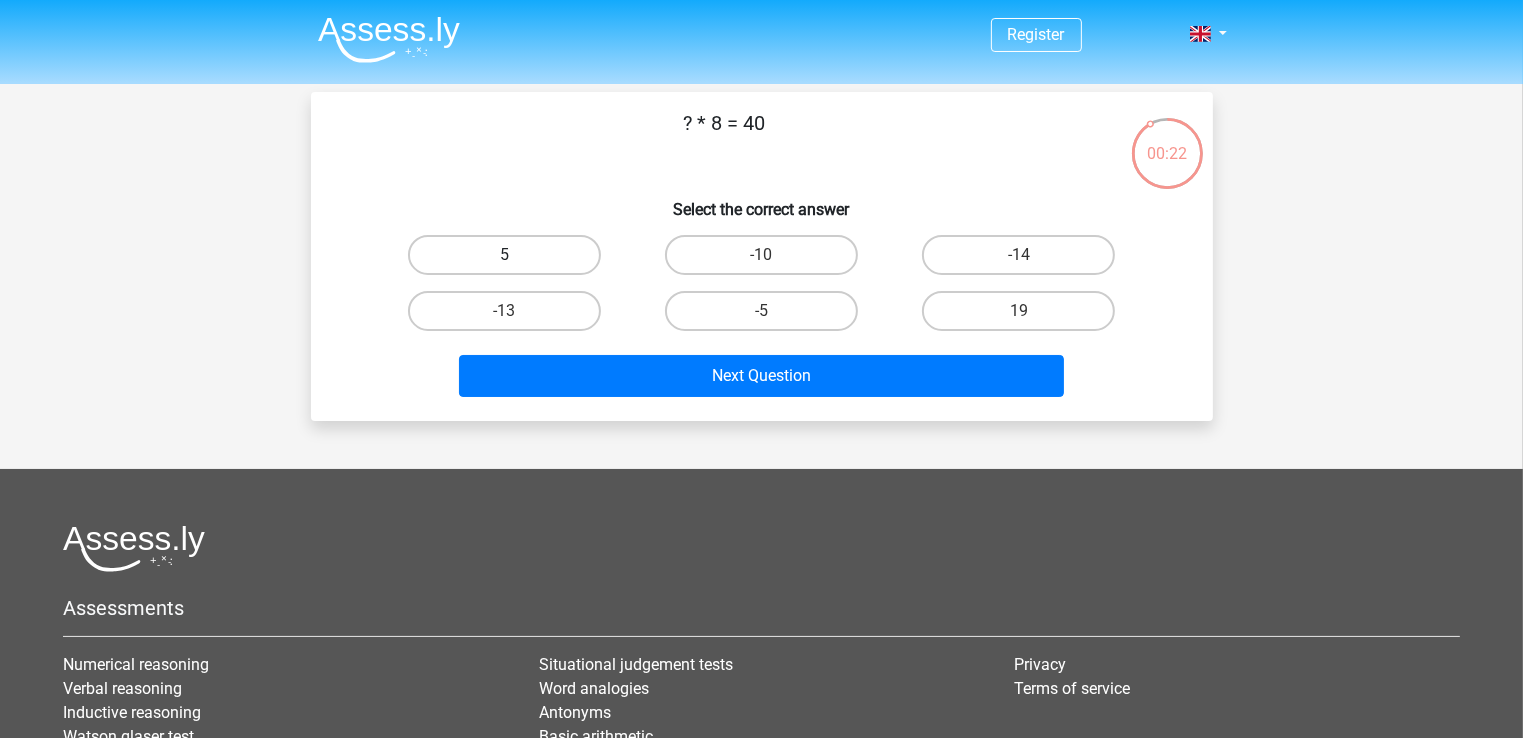 click on "5" at bounding box center [504, 255] 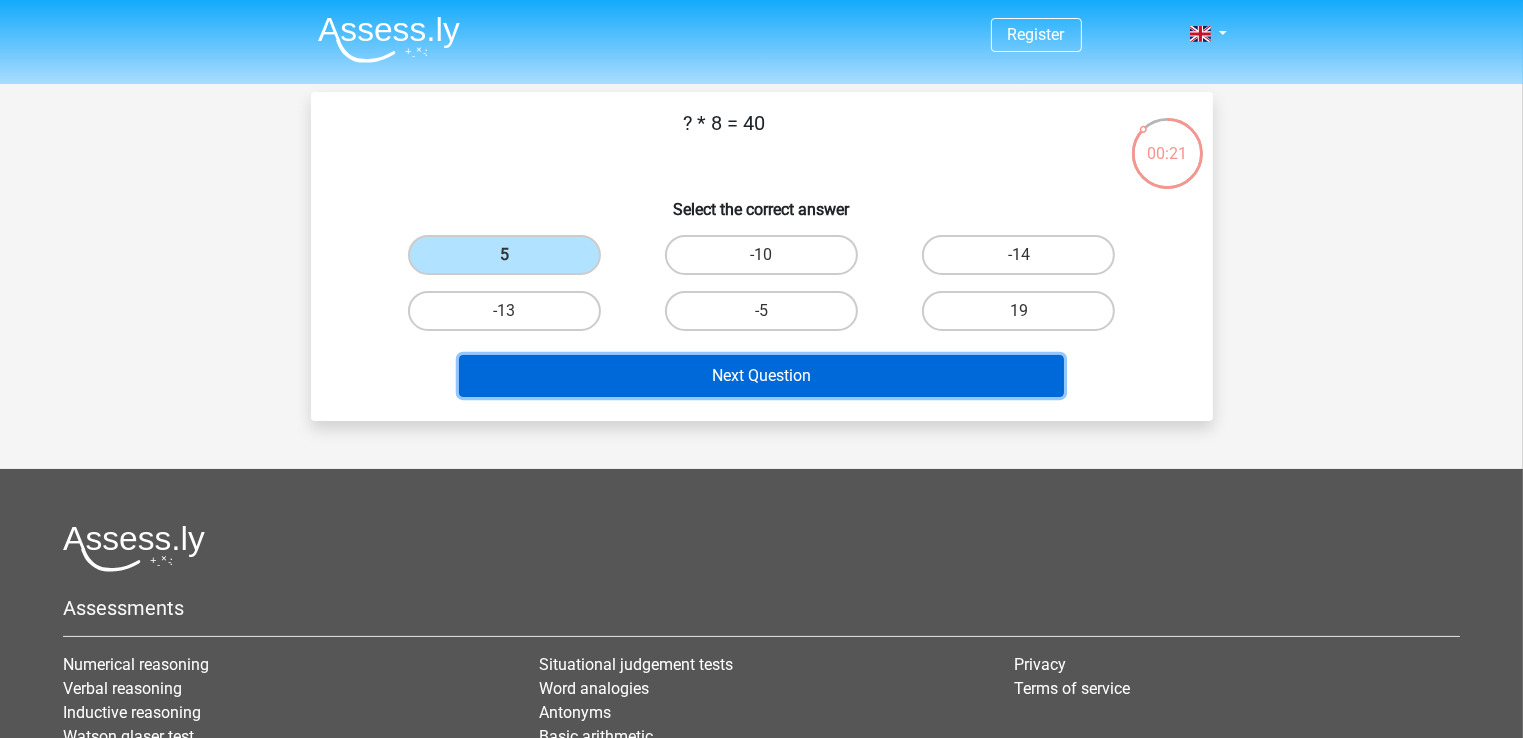 click on "Next Question" at bounding box center (761, 376) 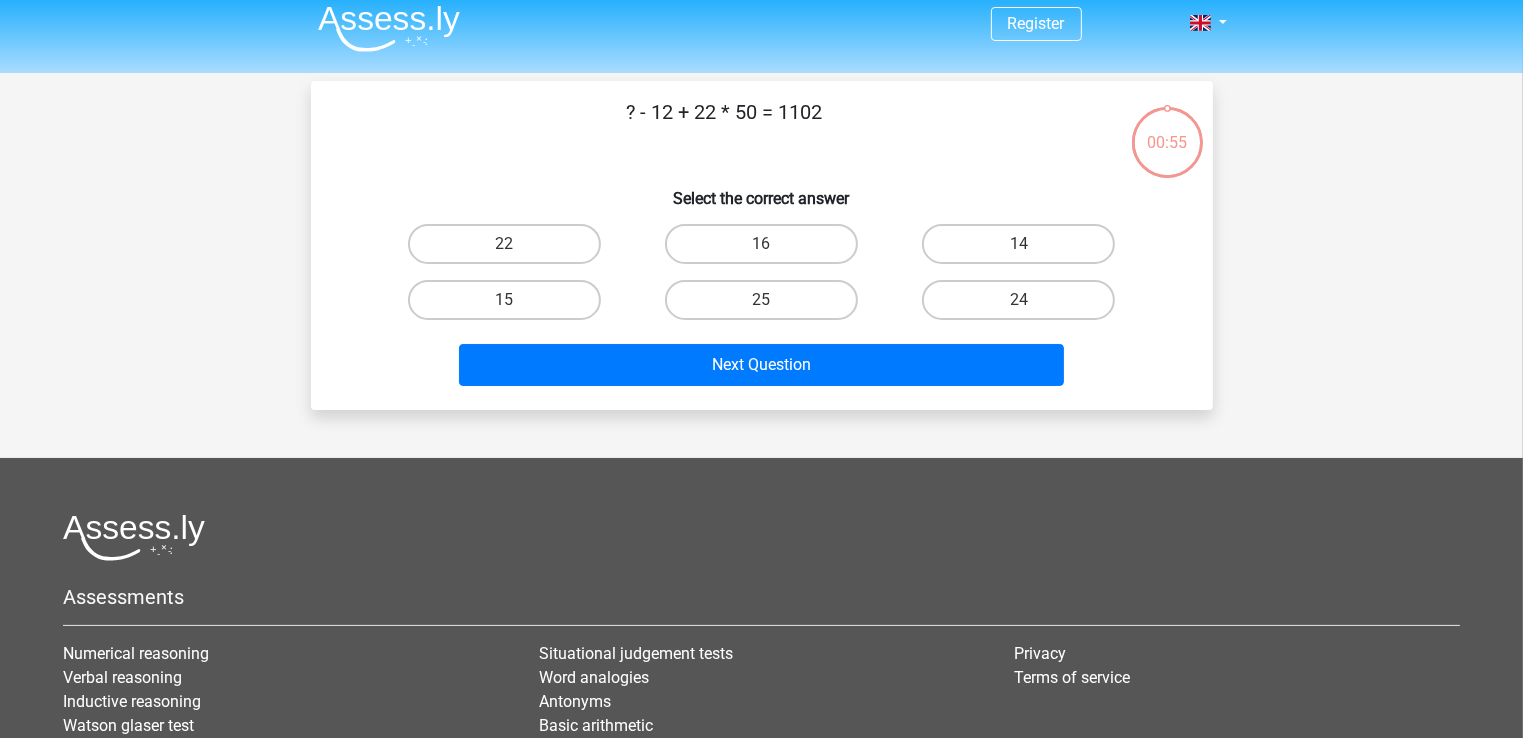 scroll, scrollTop: 0, scrollLeft: 0, axis: both 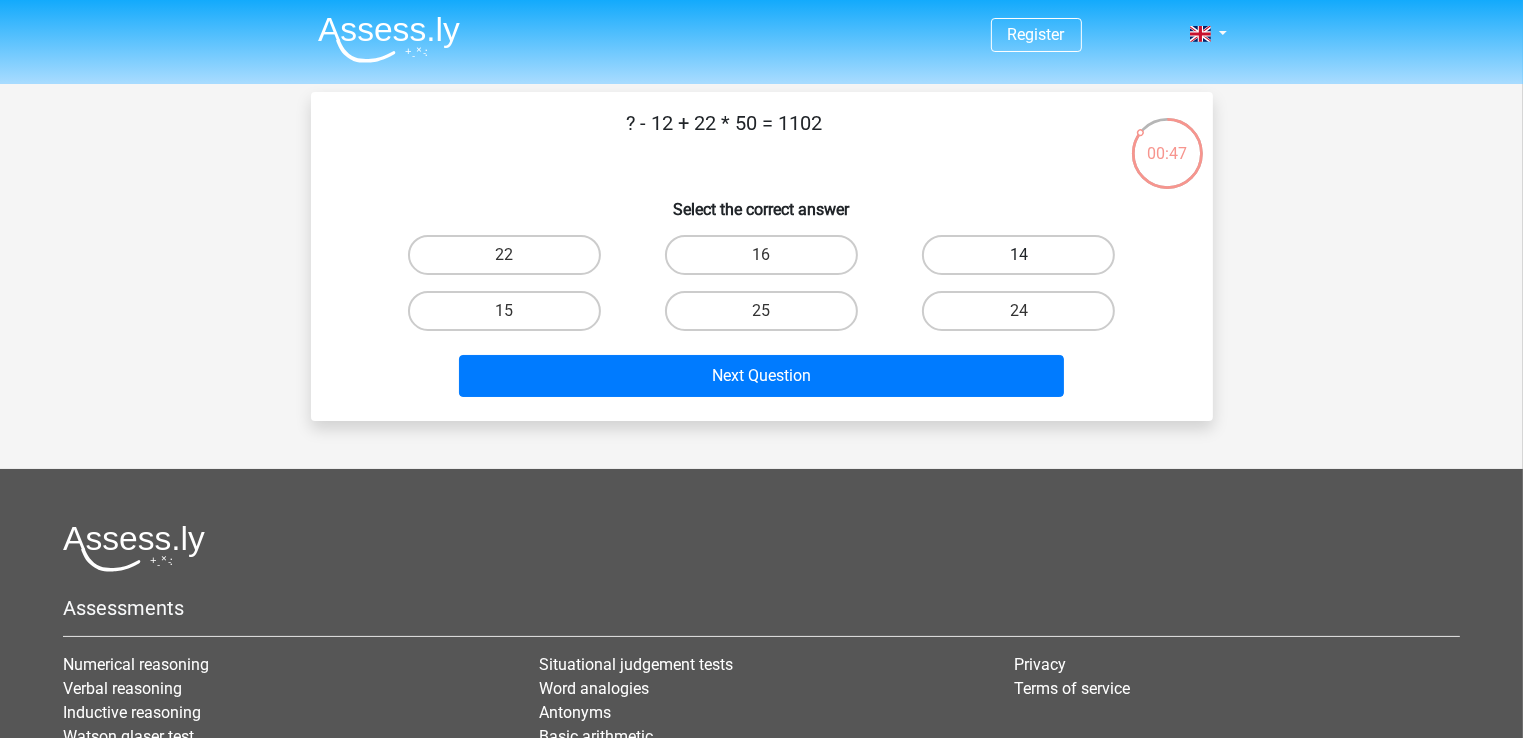 click on "14" at bounding box center [1018, 255] 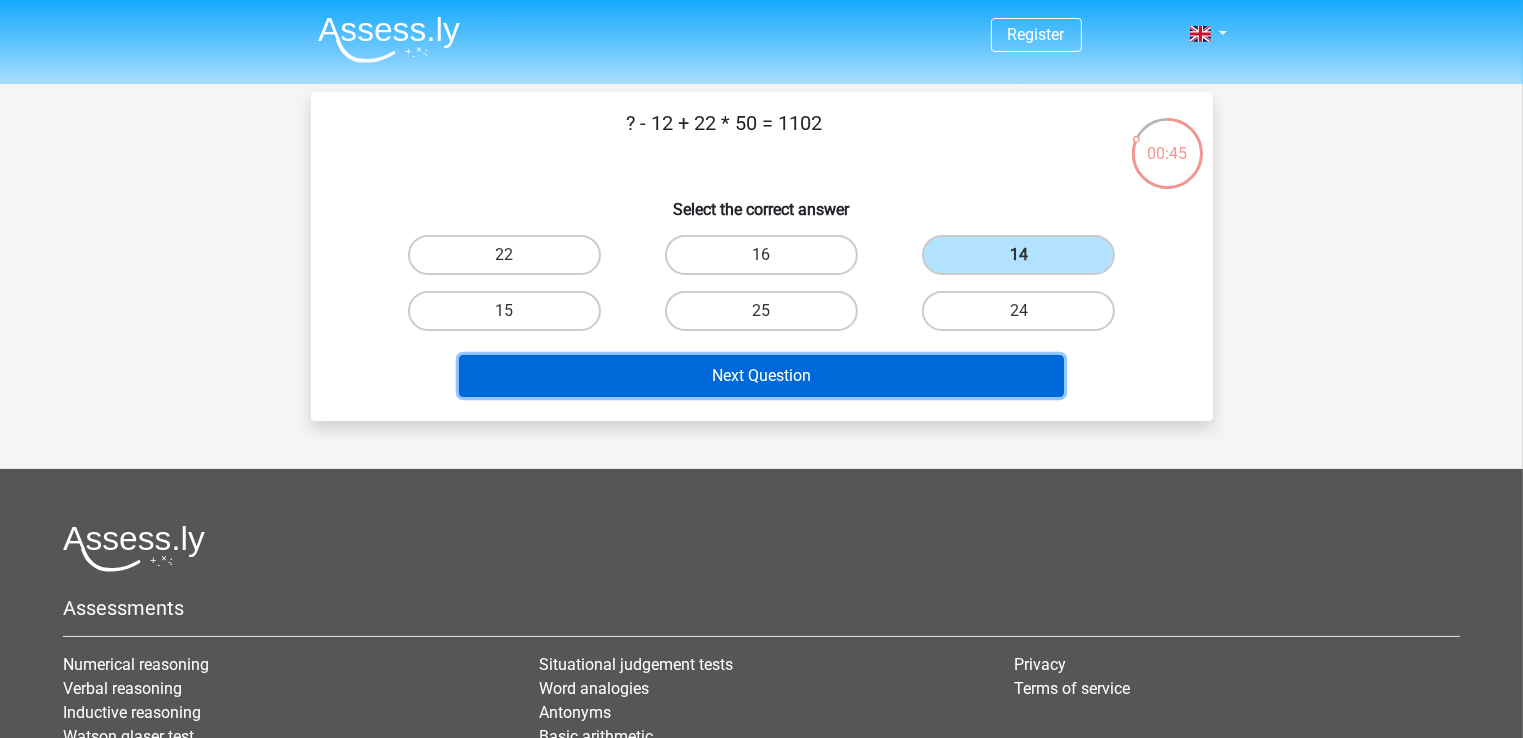 click on "Next Question" at bounding box center [761, 376] 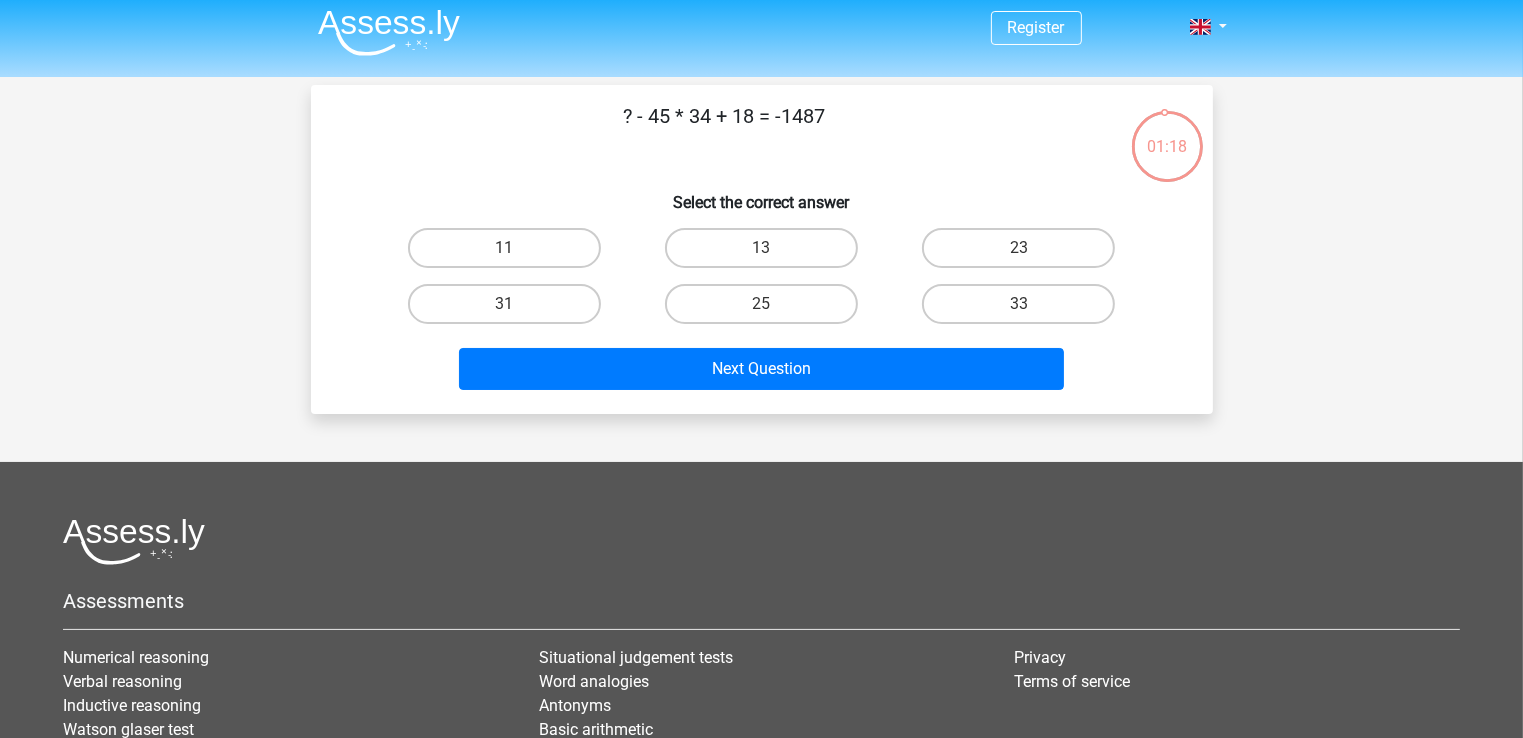 scroll, scrollTop: 6, scrollLeft: 0, axis: vertical 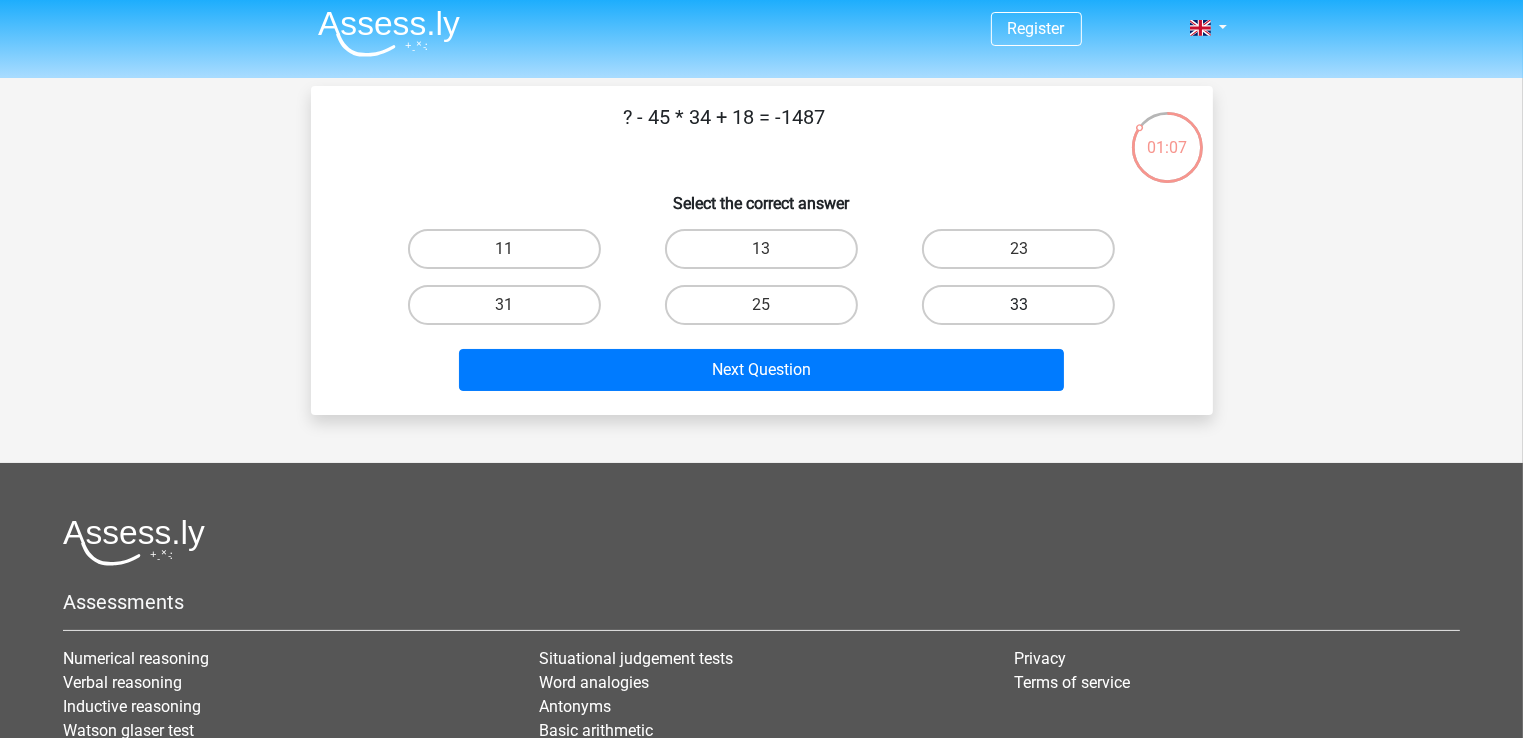 click on "33" at bounding box center (1018, 305) 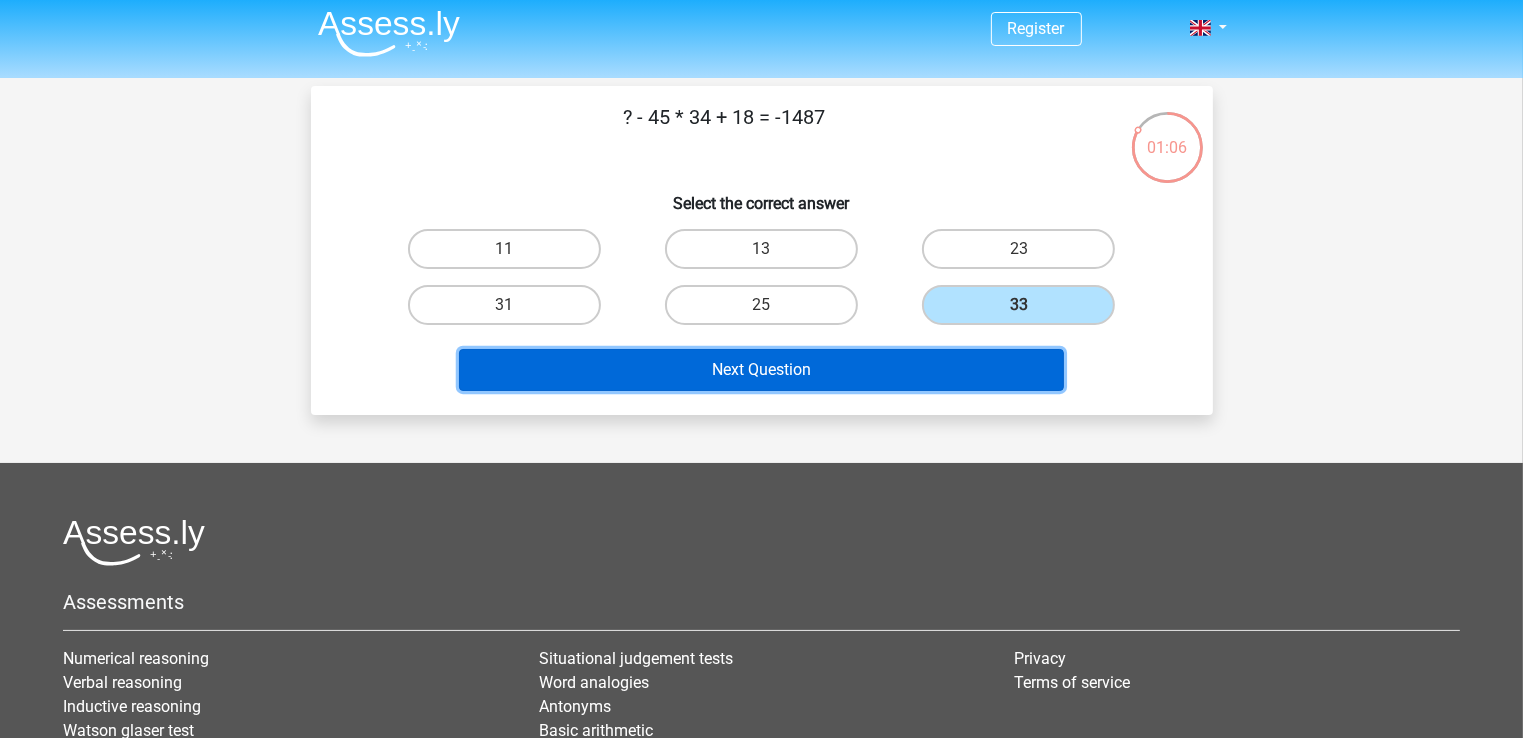 click on "Next Question" at bounding box center [761, 370] 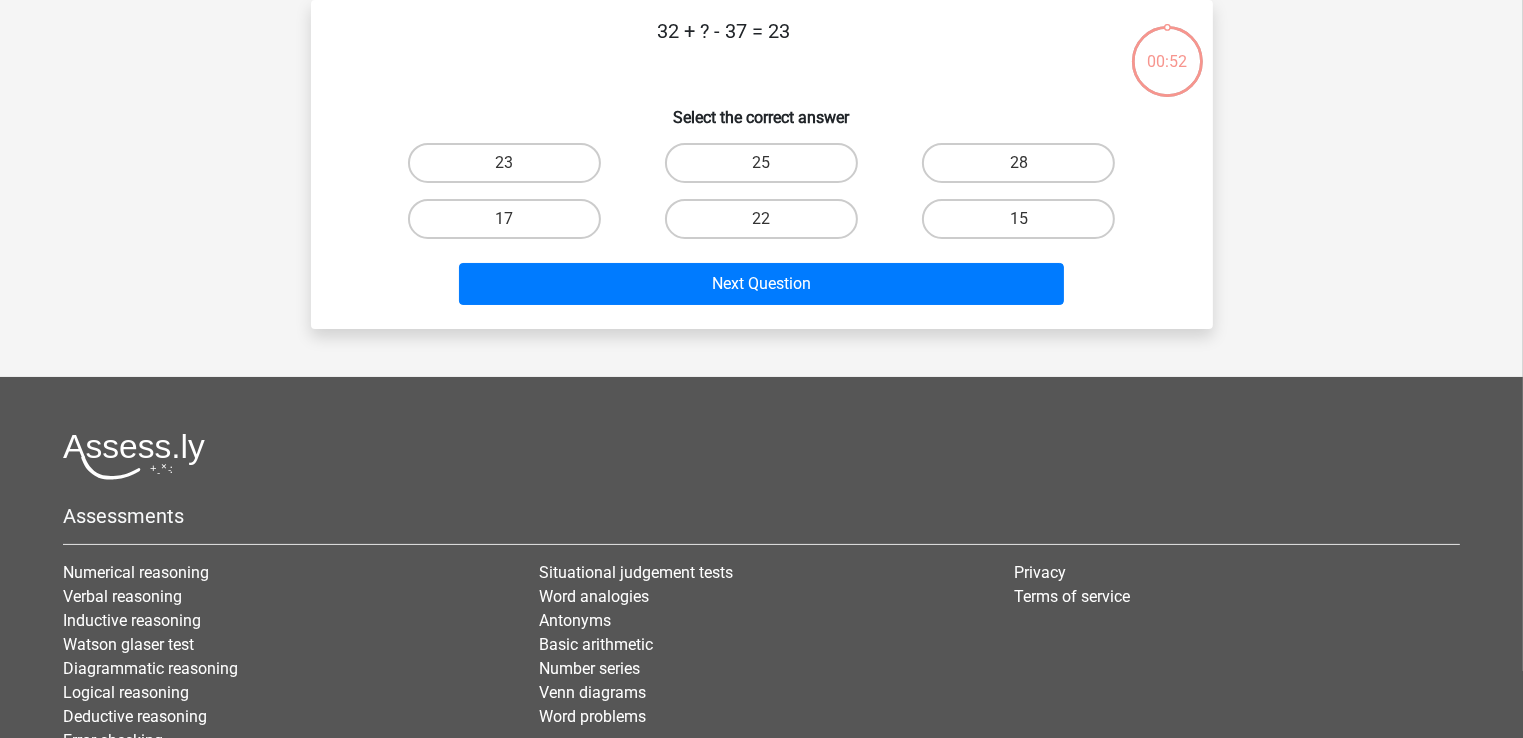 scroll, scrollTop: 0, scrollLeft: 0, axis: both 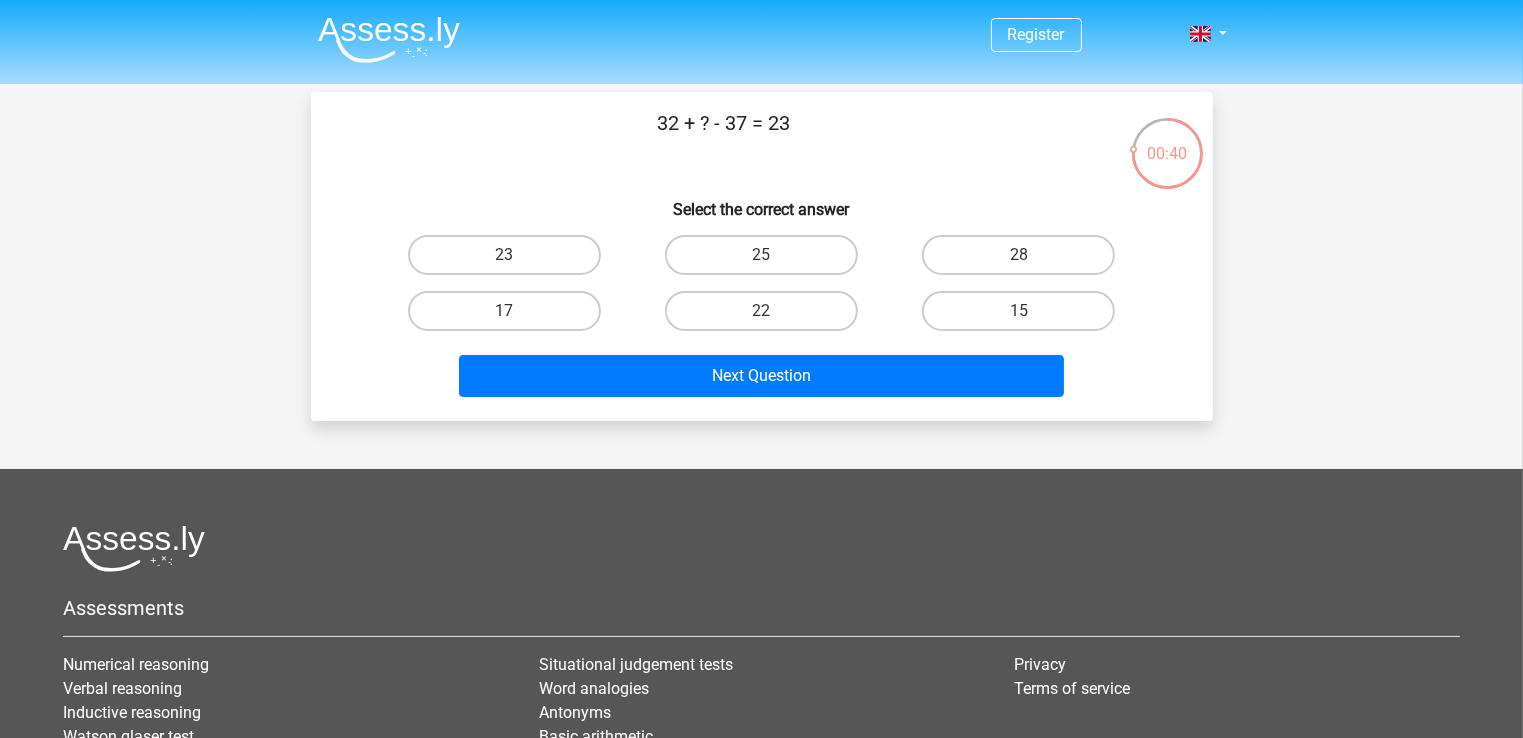 click on "25" at bounding box center [767, 261] 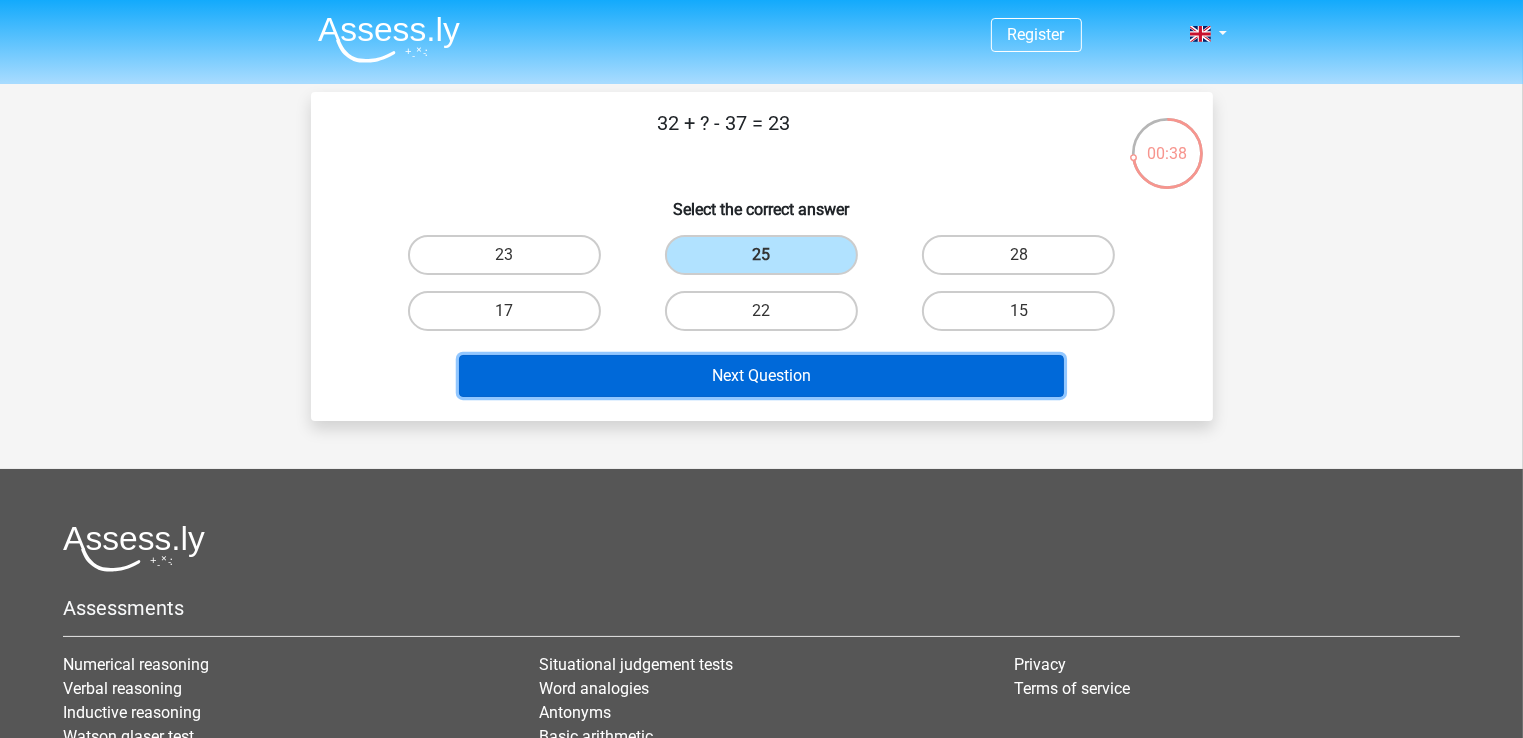 click on "Next Question" at bounding box center (761, 376) 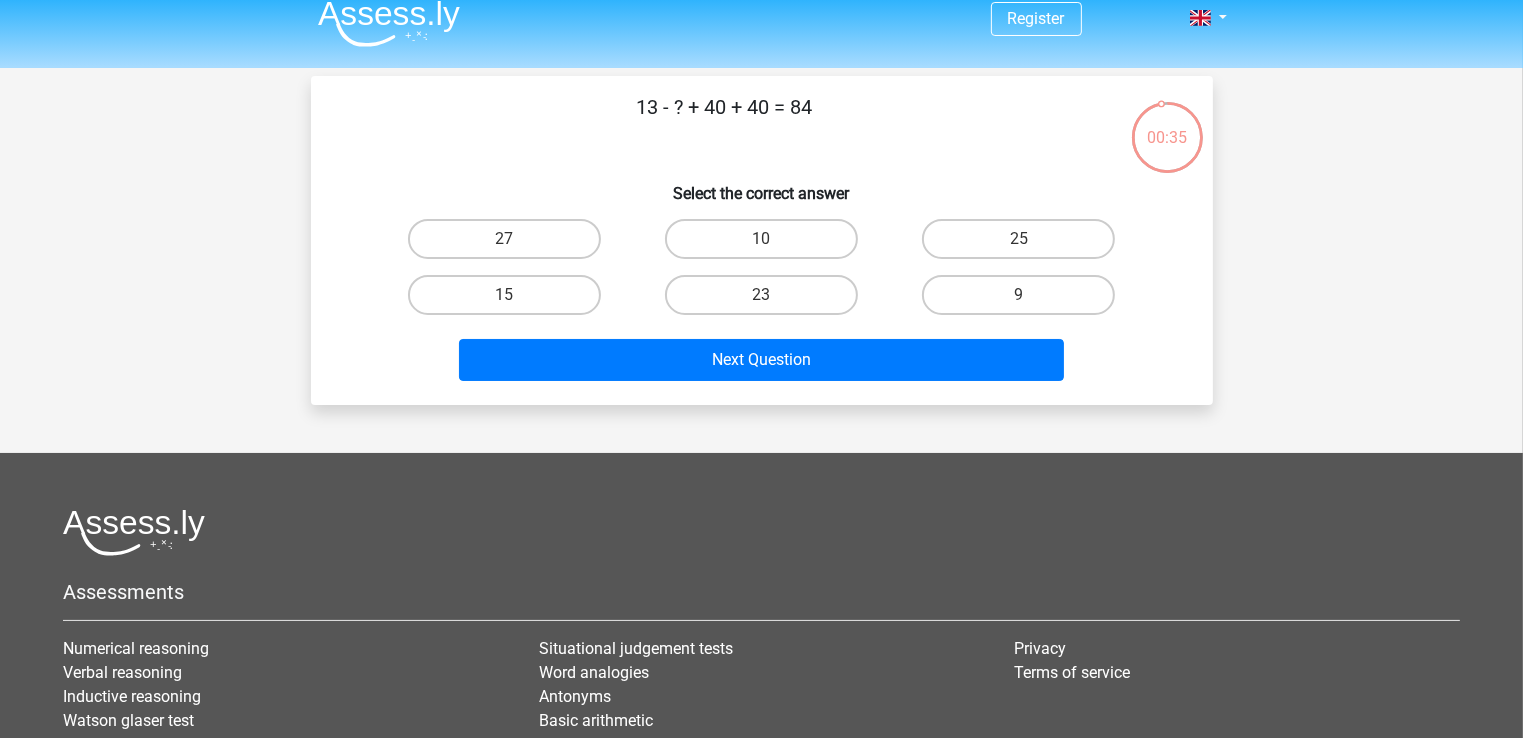 scroll, scrollTop: 0, scrollLeft: 0, axis: both 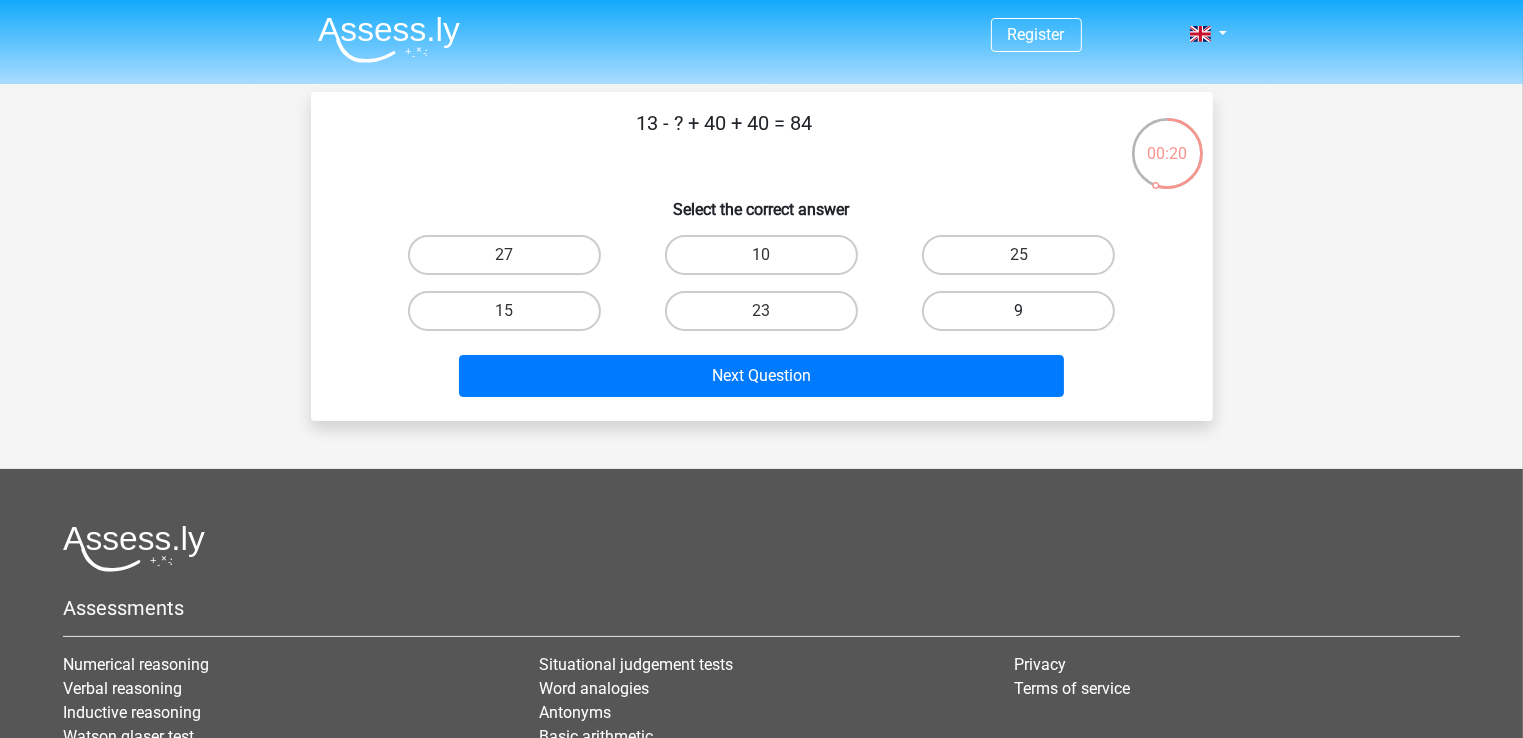 click on "9" at bounding box center (1018, 311) 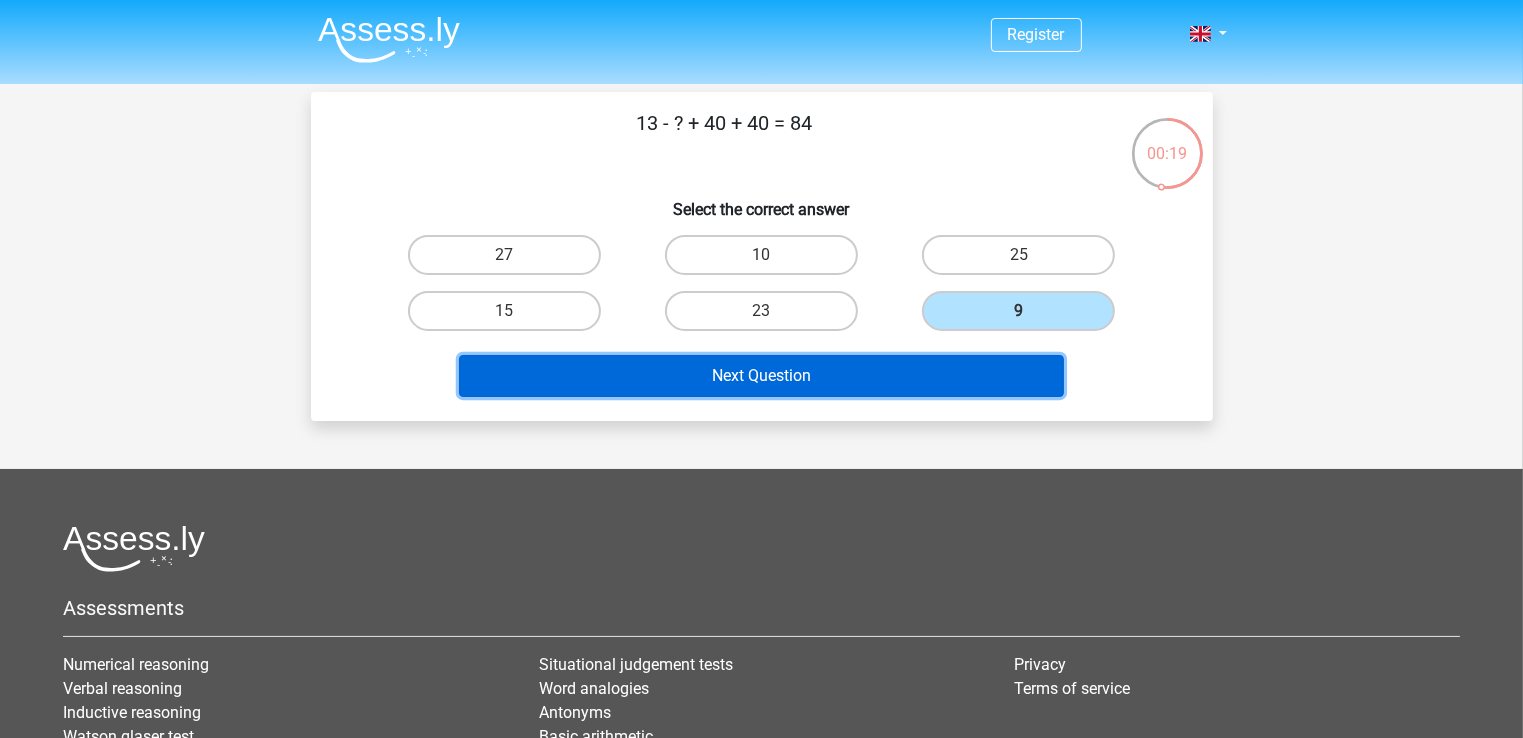 click on "Next Question" at bounding box center (761, 376) 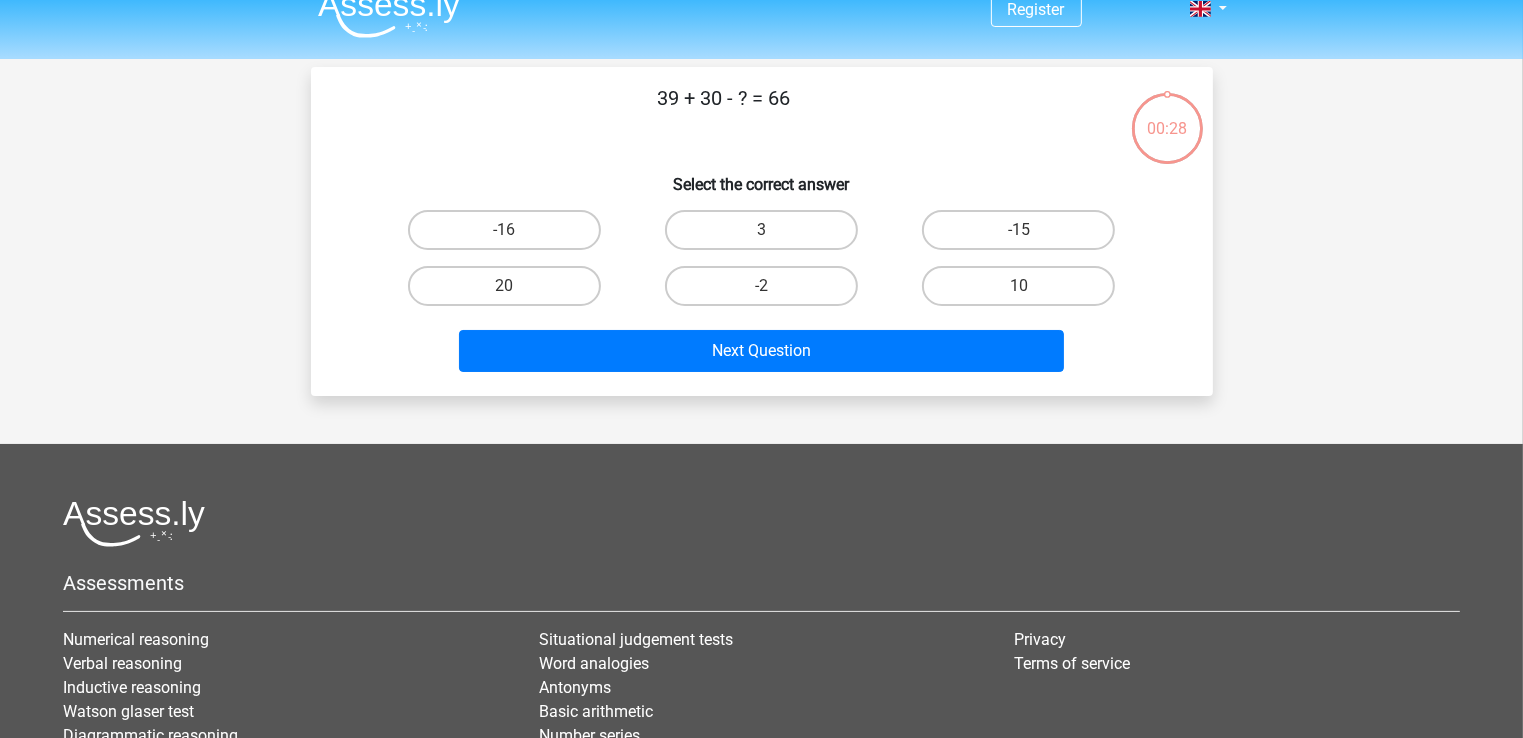 scroll, scrollTop: 0, scrollLeft: 0, axis: both 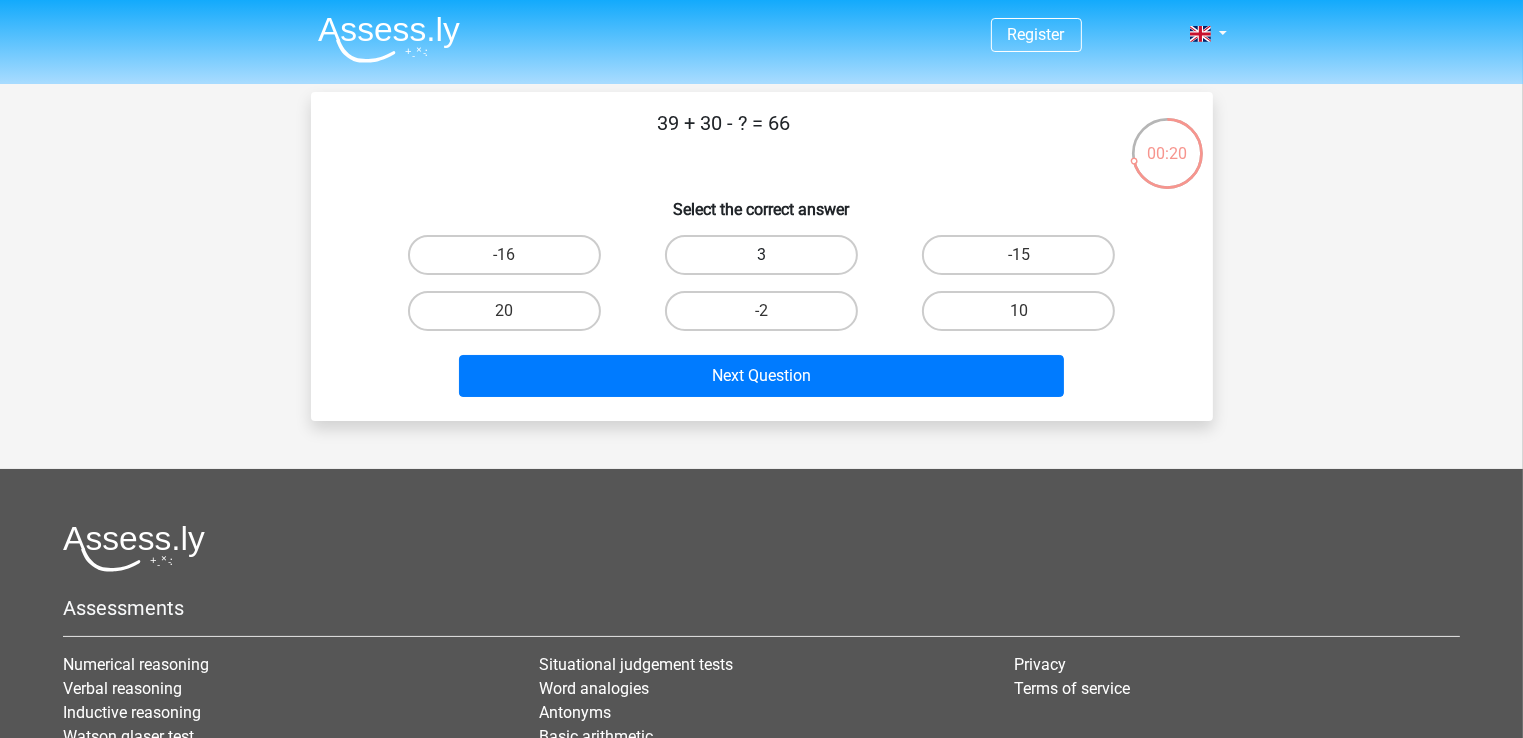 click on "3" at bounding box center [761, 255] 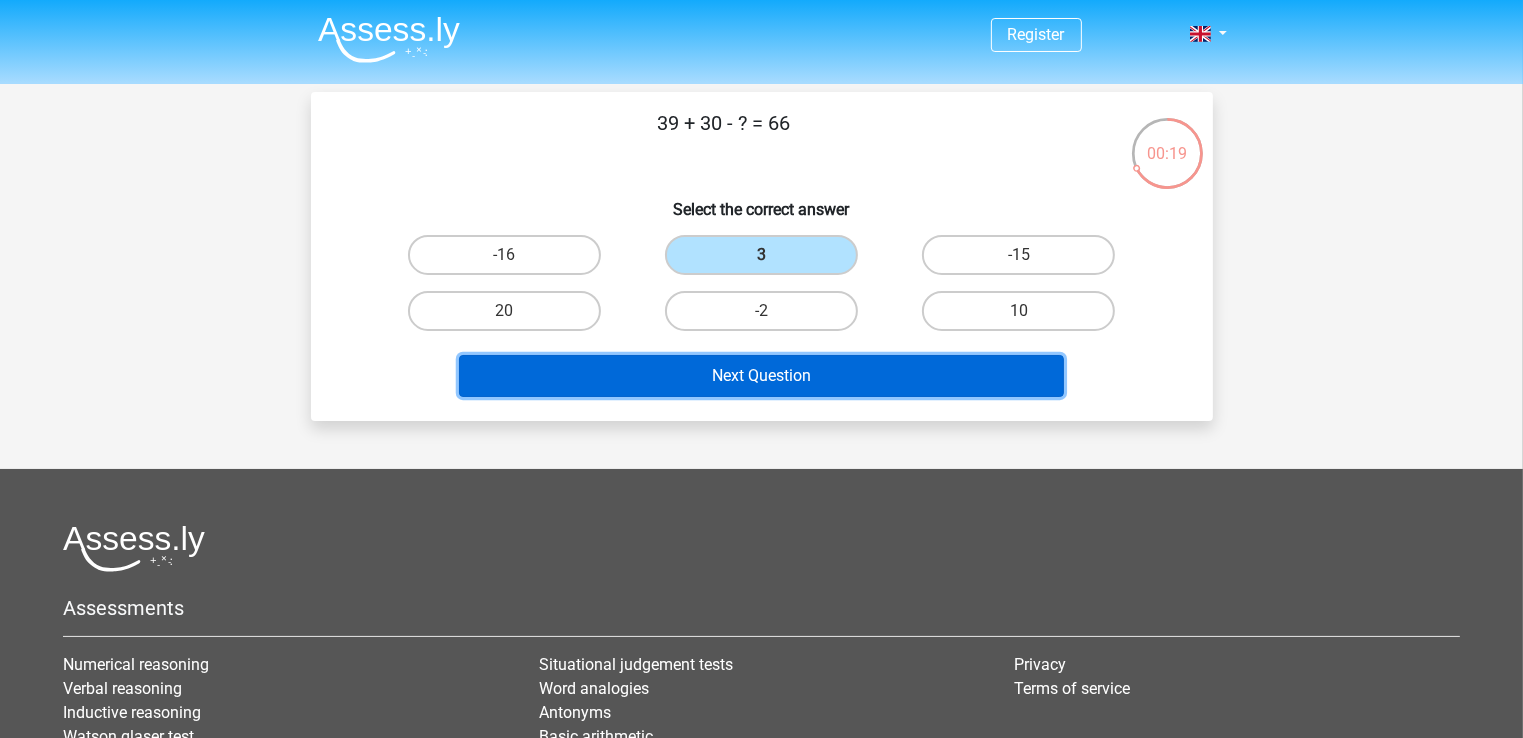 click on "Next Question" at bounding box center [761, 376] 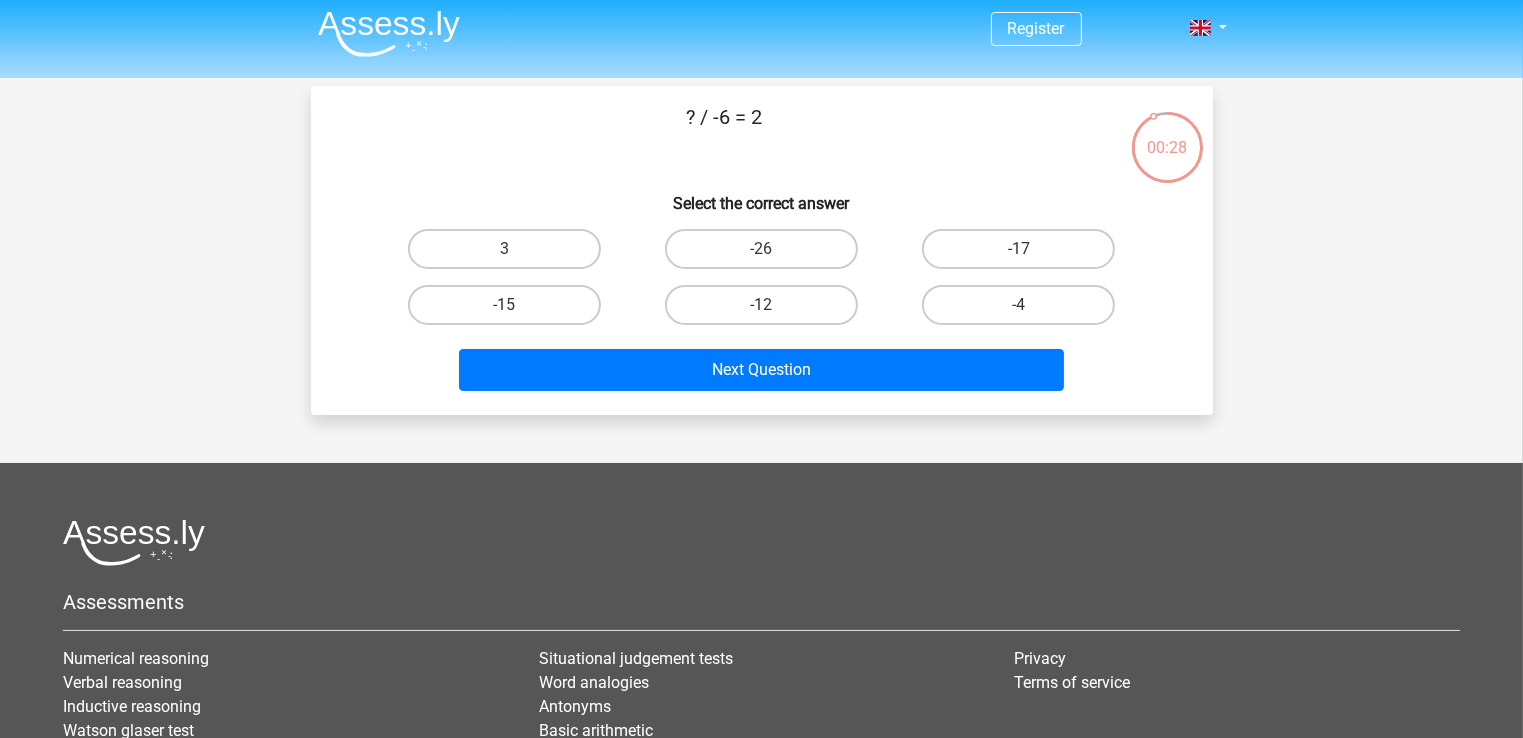 scroll, scrollTop: 4, scrollLeft: 0, axis: vertical 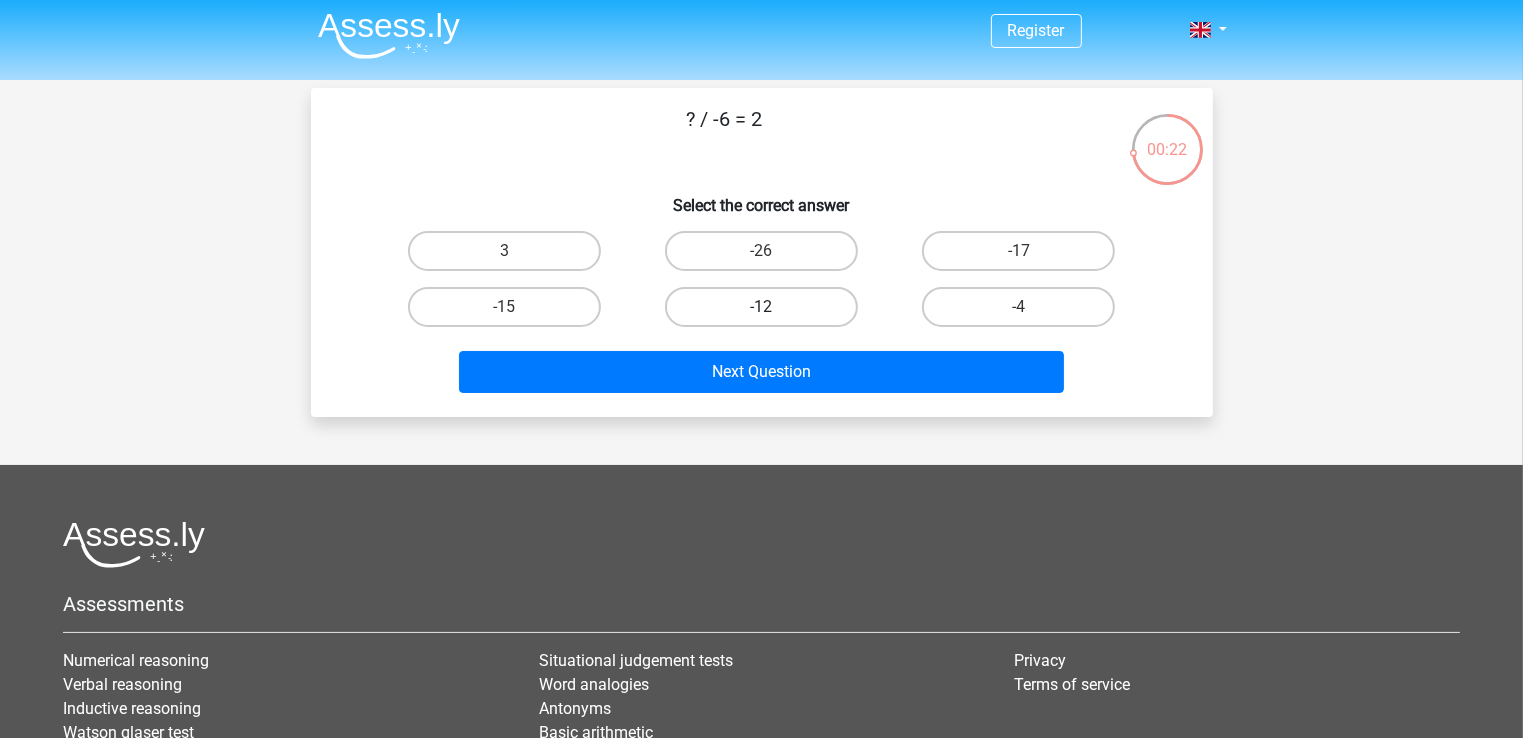 click on "-12" at bounding box center [761, 307] 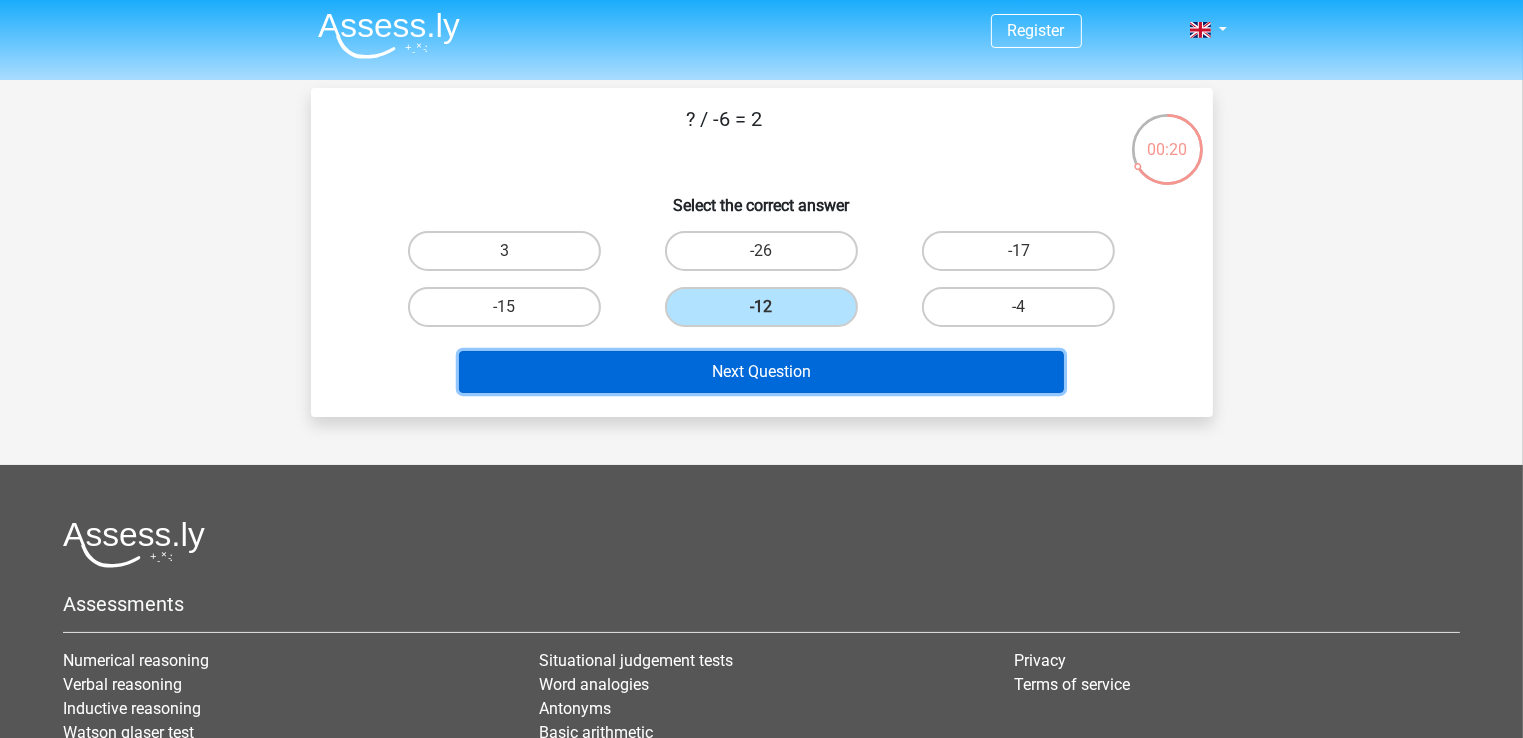 click on "Next Question" at bounding box center [761, 372] 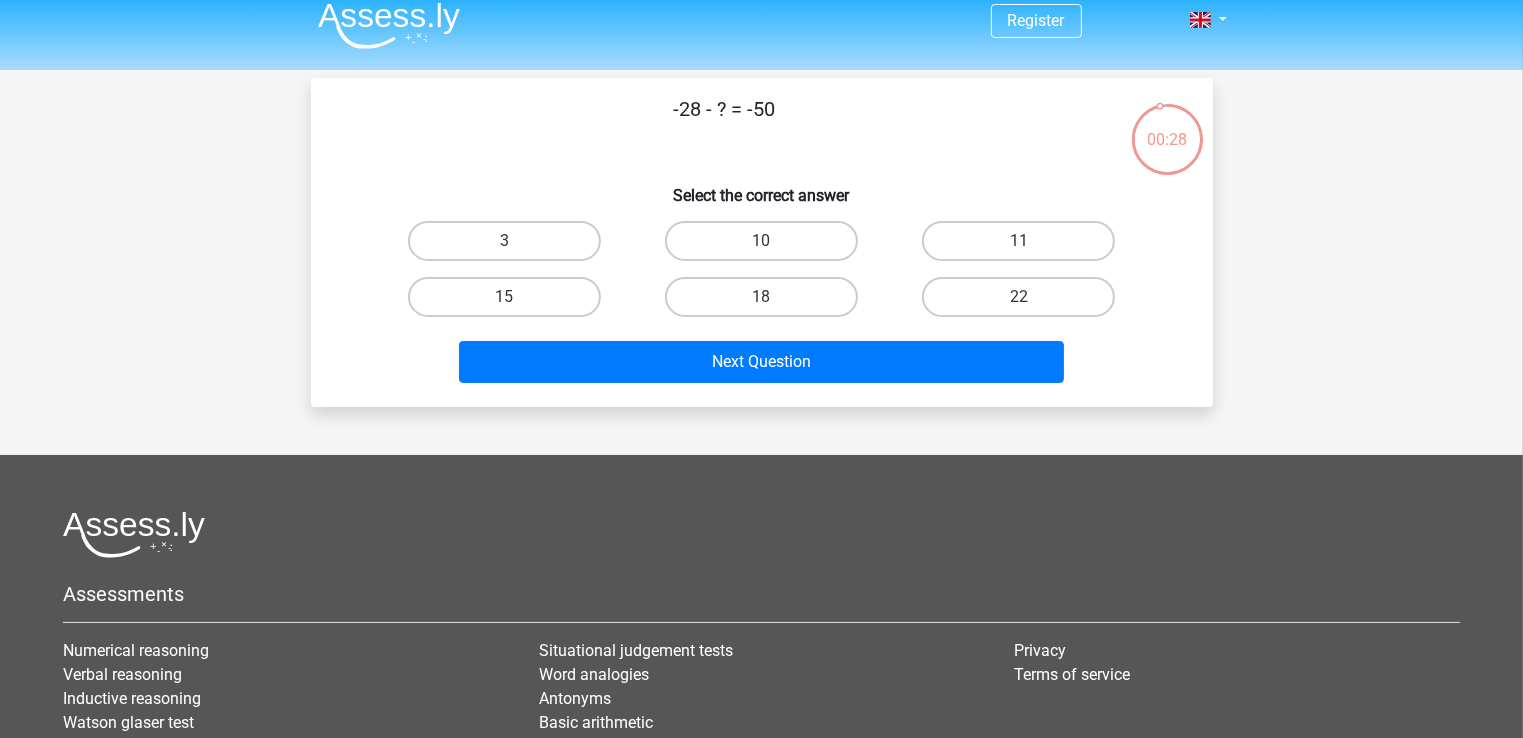 scroll, scrollTop: 13, scrollLeft: 0, axis: vertical 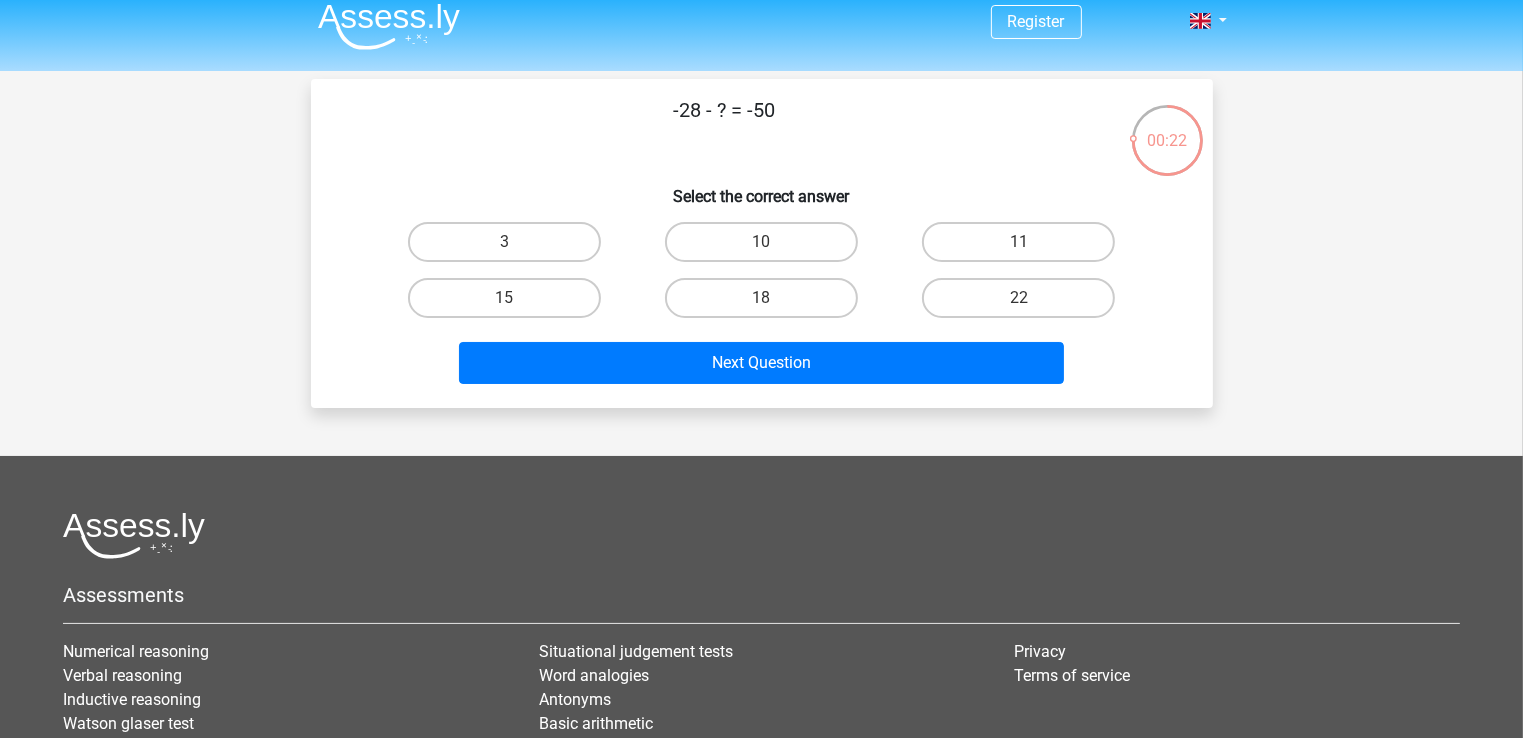 click on "22" at bounding box center [1025, 304] 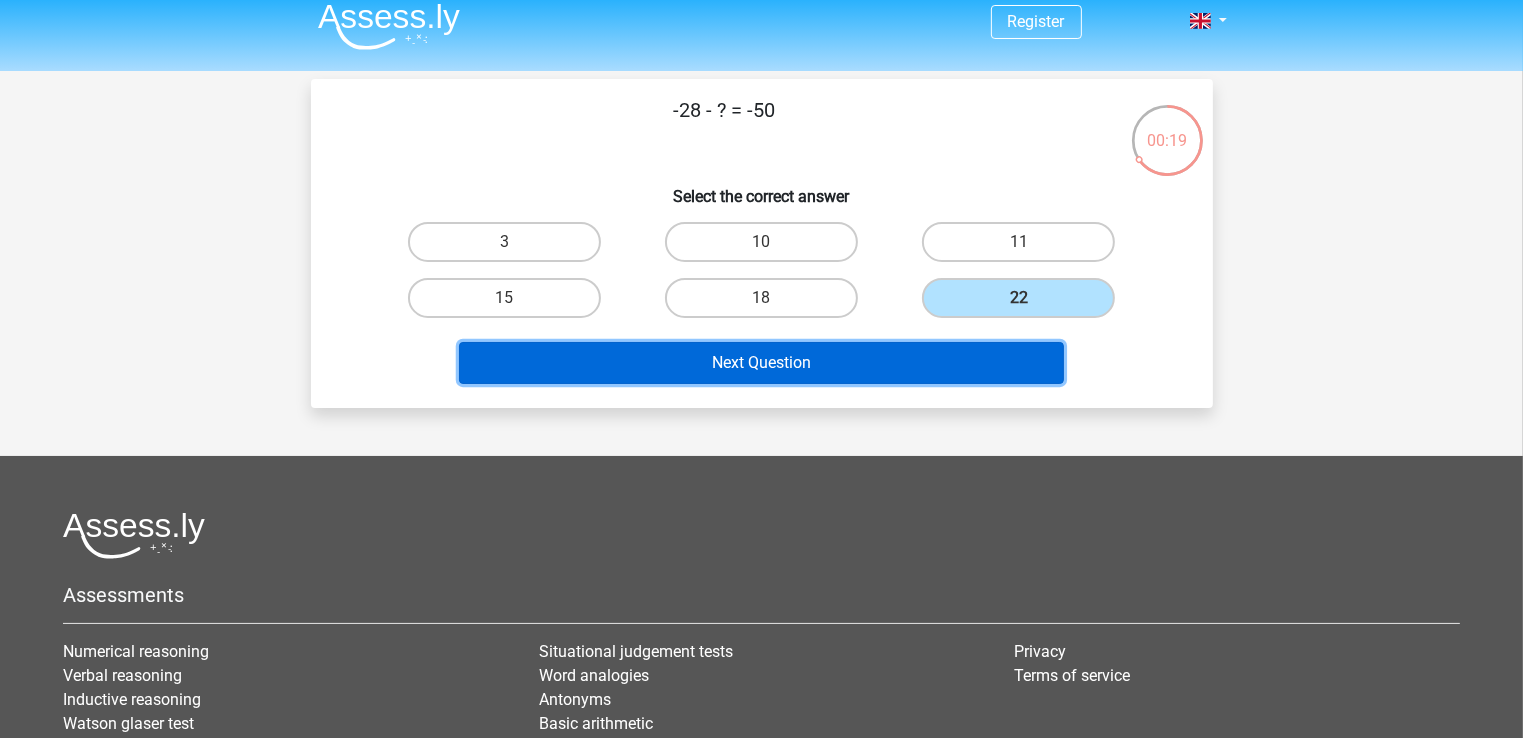 click on "Next Question" at bounding box center [761, 363] 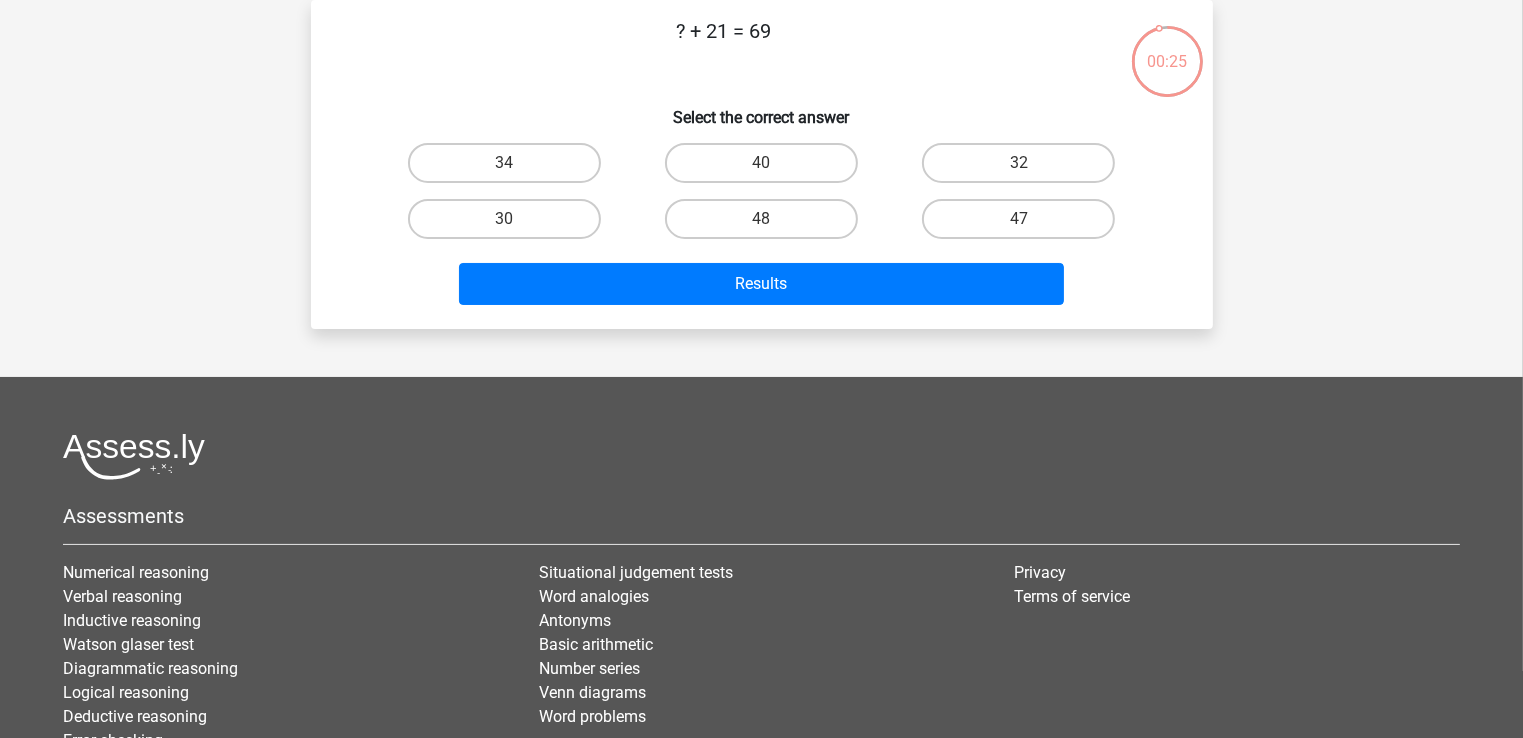 scroll, scrollTop: 0, scrollLeft: 0, axis: both 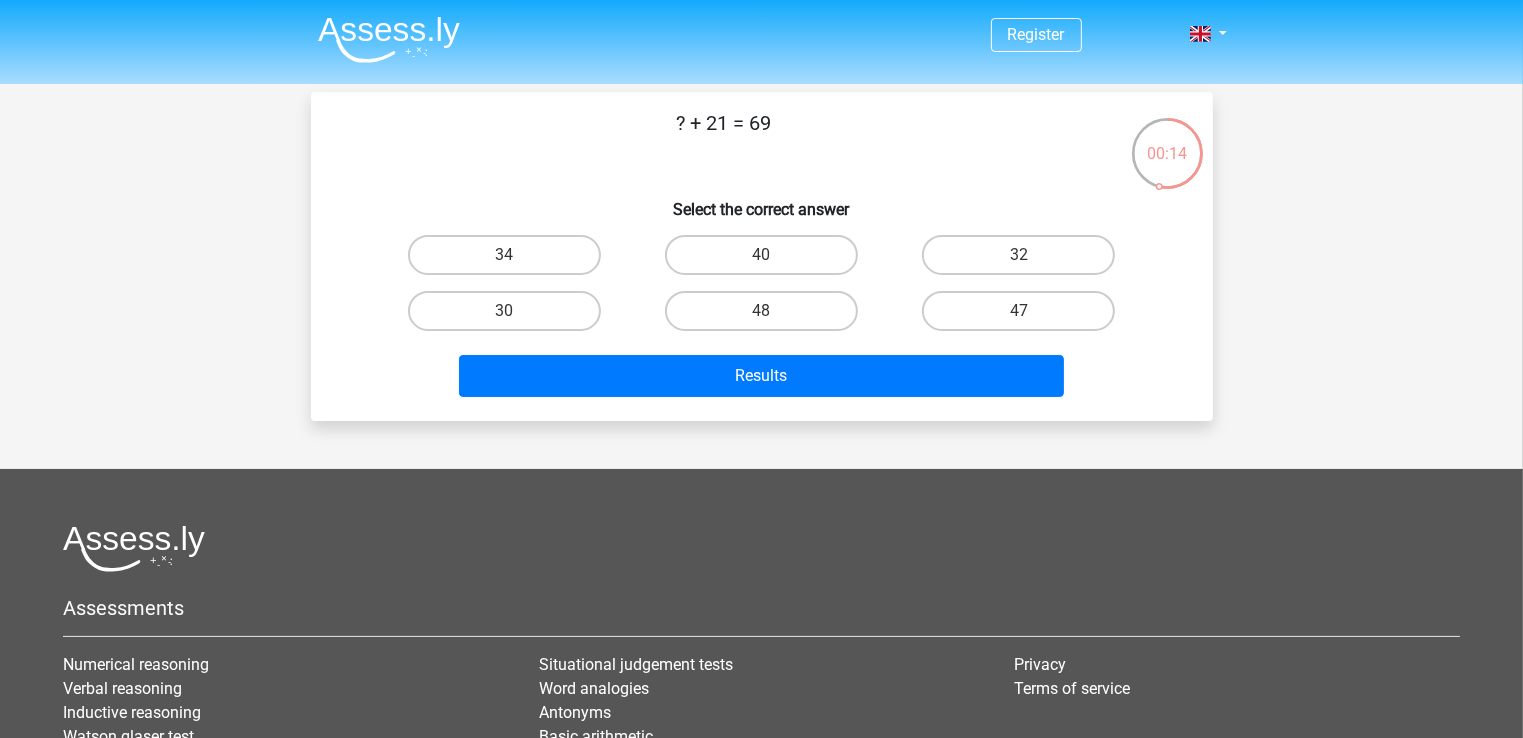click on "48" at bounding box center (767, 317) 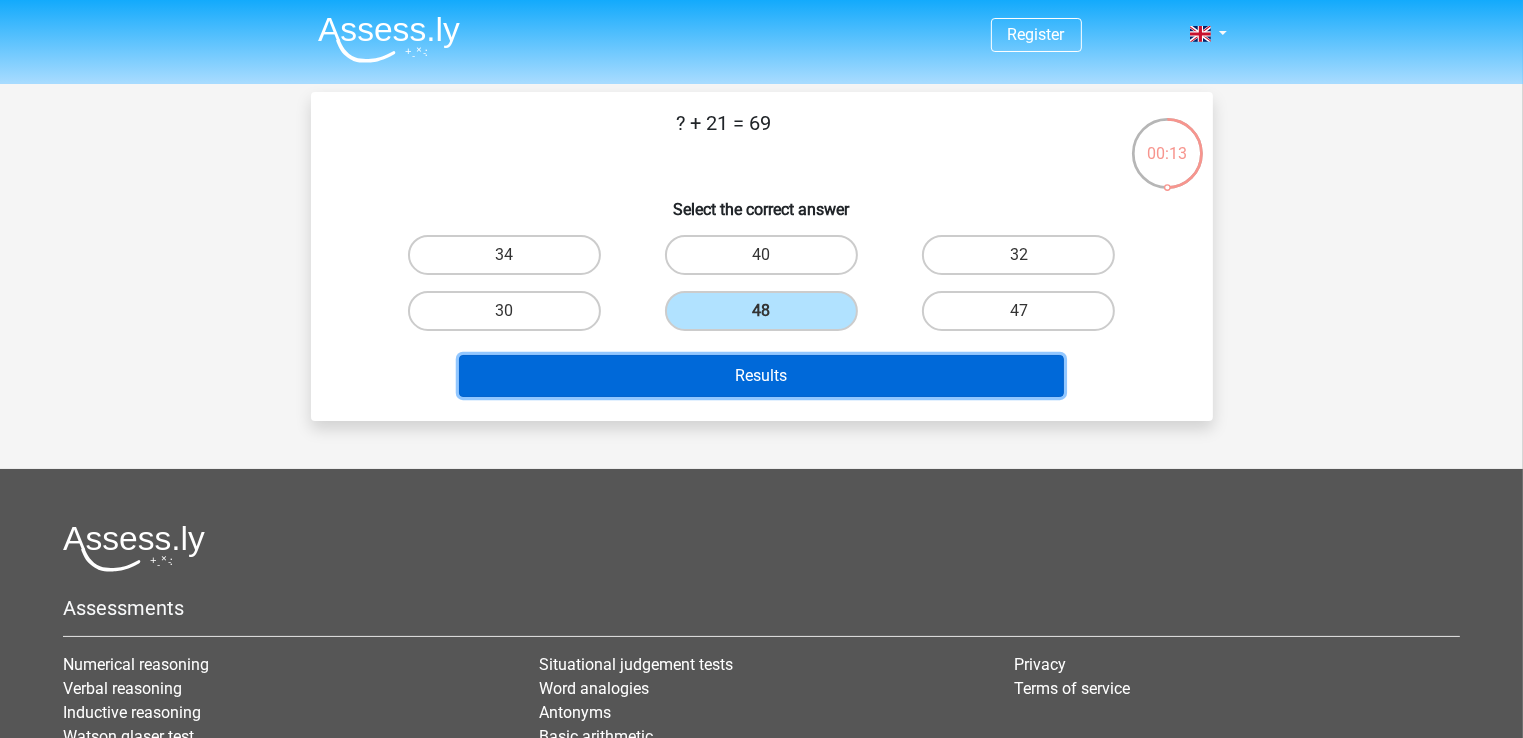 click on "Results" at bounding box center [761, 376] 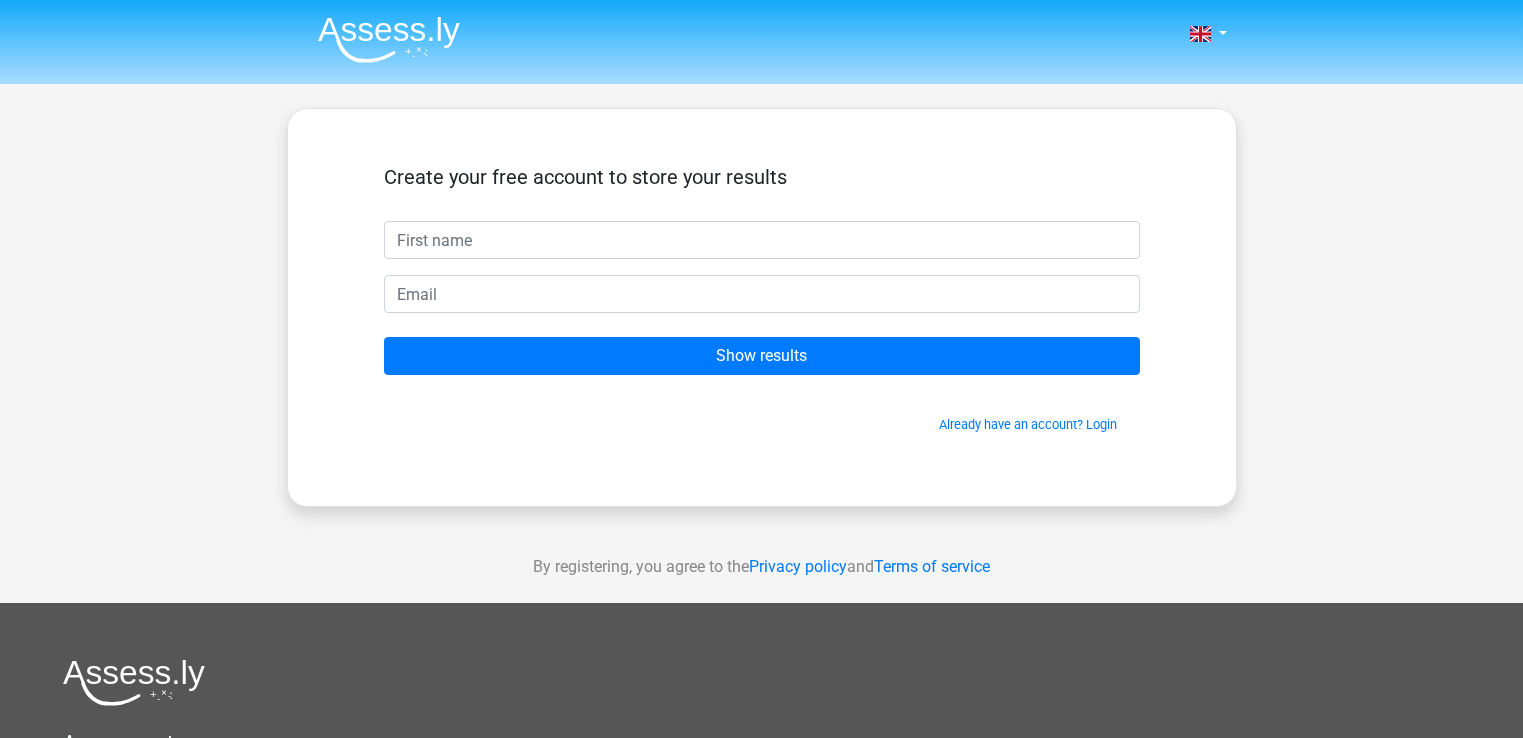 scroll, scrollTop: 0, scrollLeft: 0, axis: both 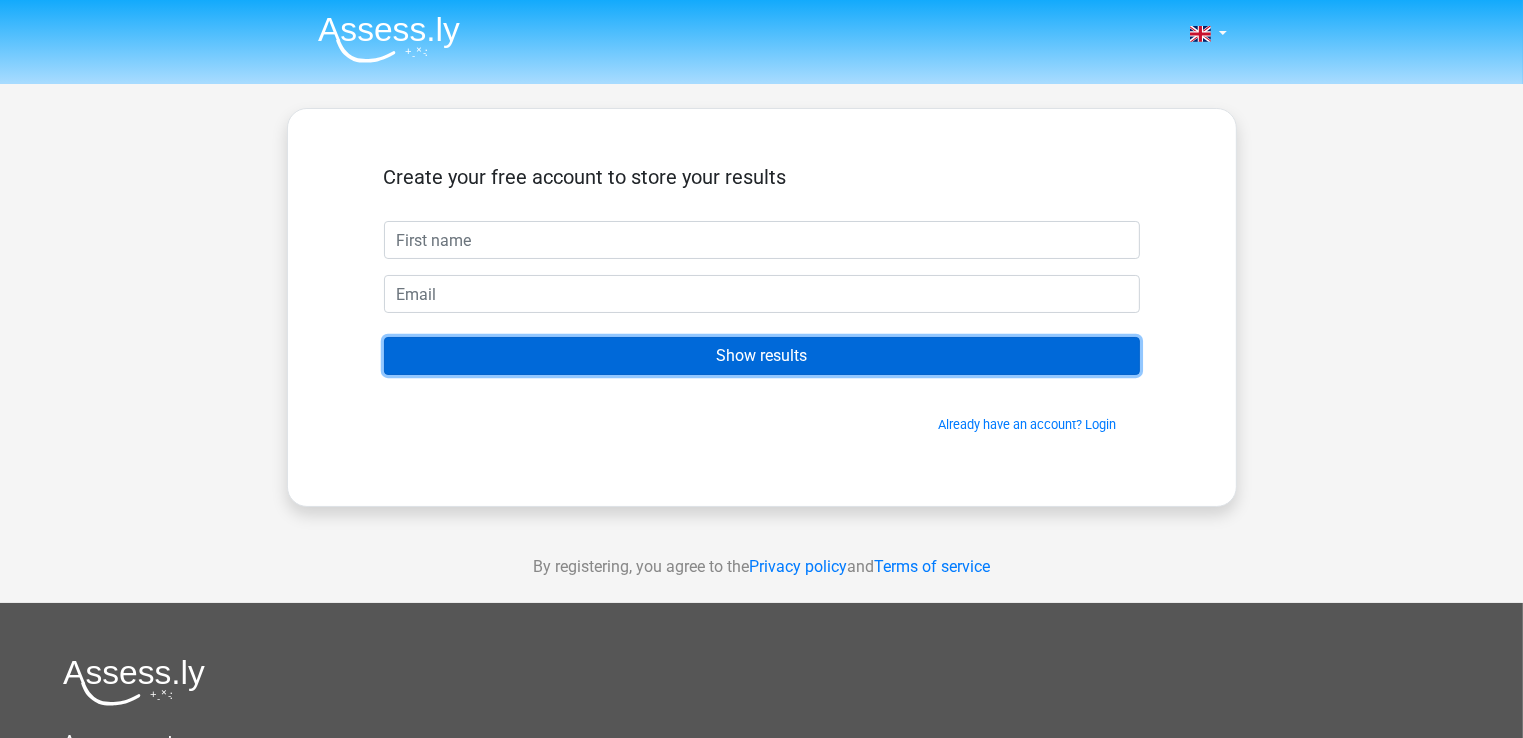 click on "Show results" at bounding box center (762, 356) 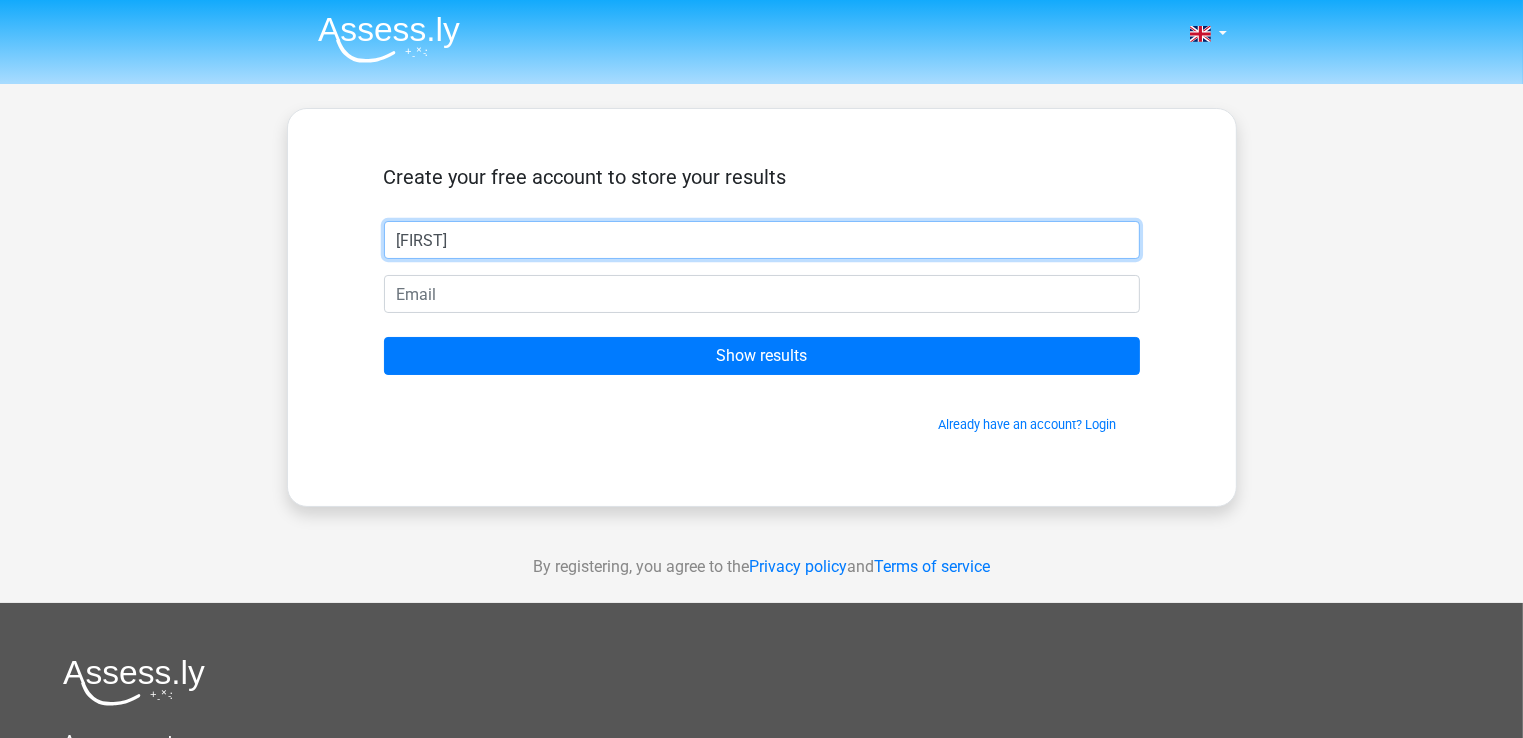 type on "Joaery" 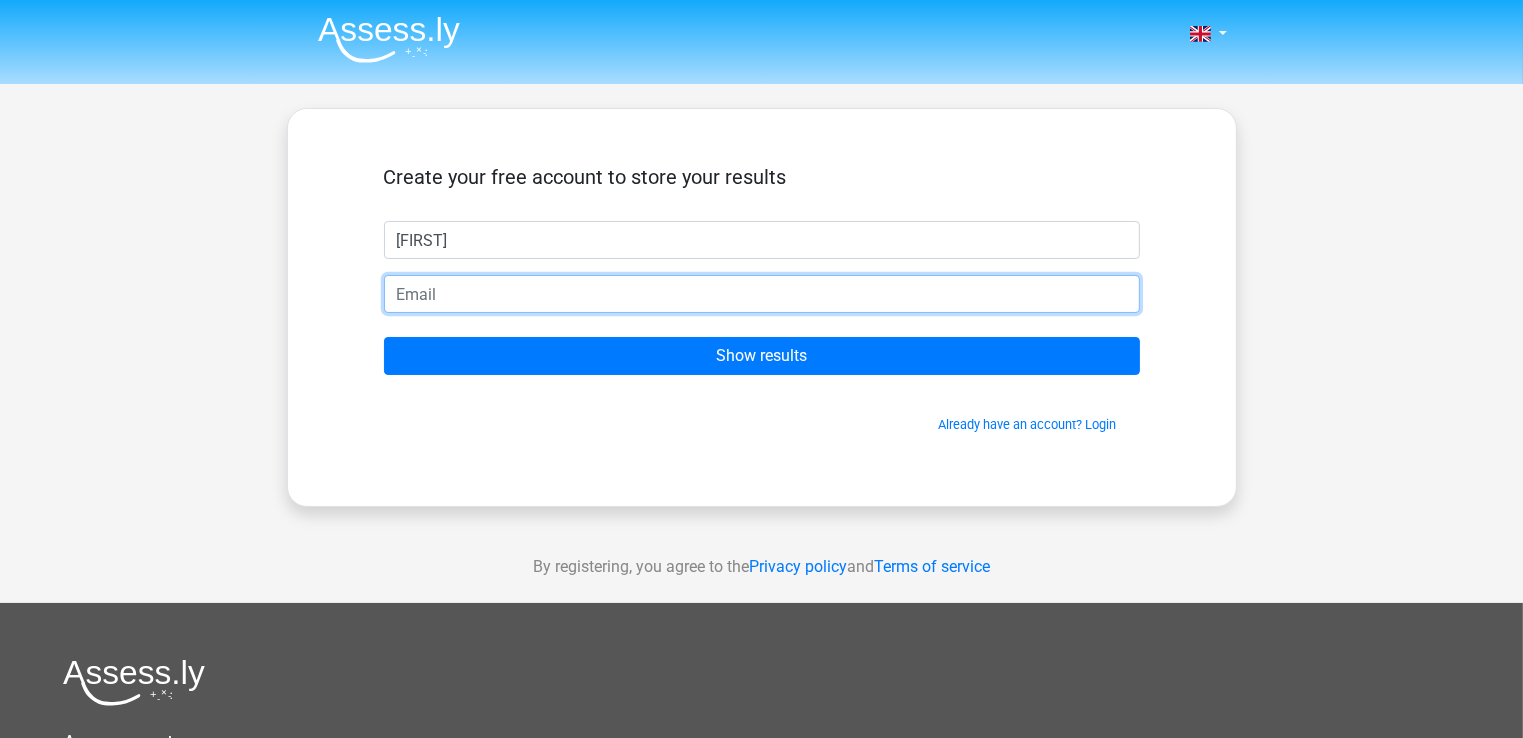 click at bounding box center [762, 294] 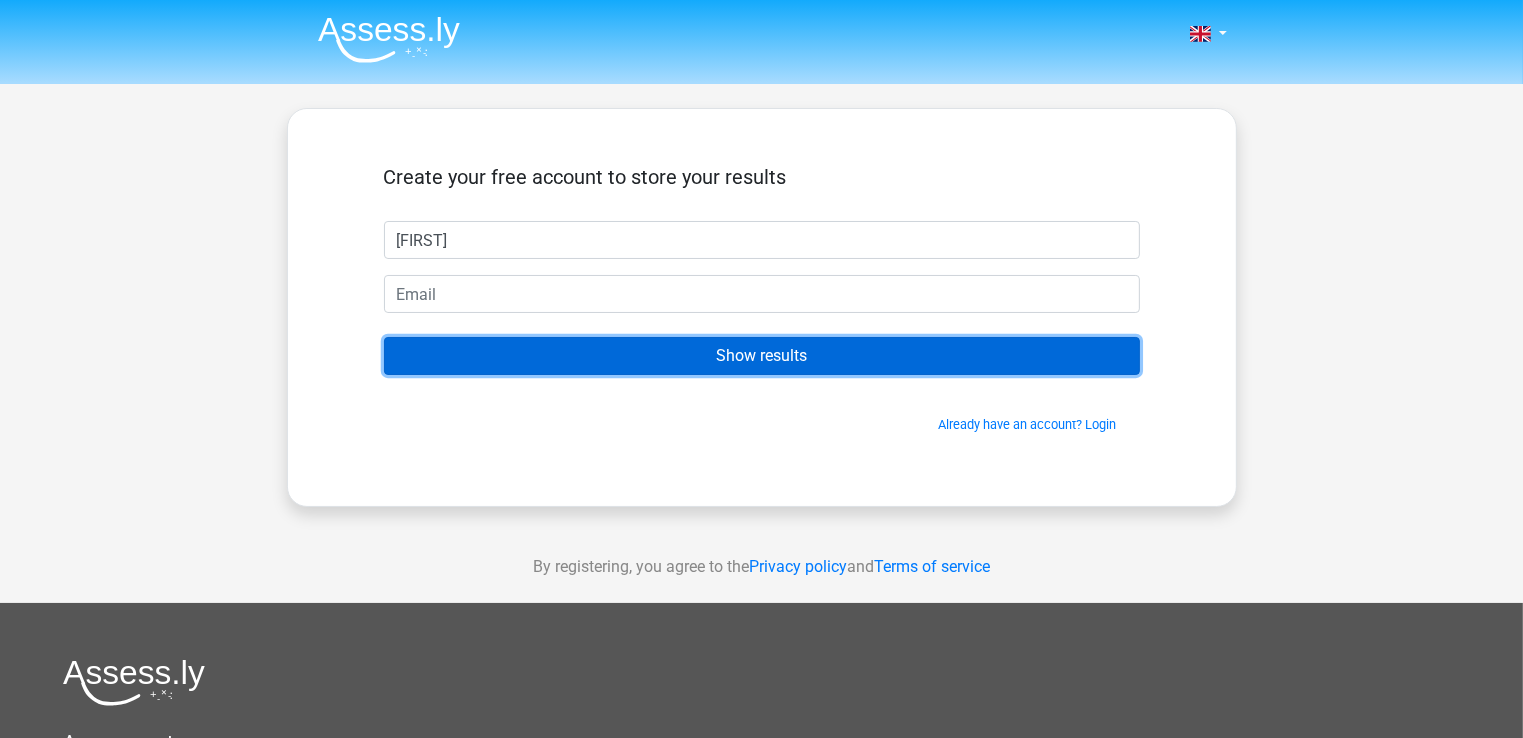 click on "Show results" at bounding box center [762, 356] 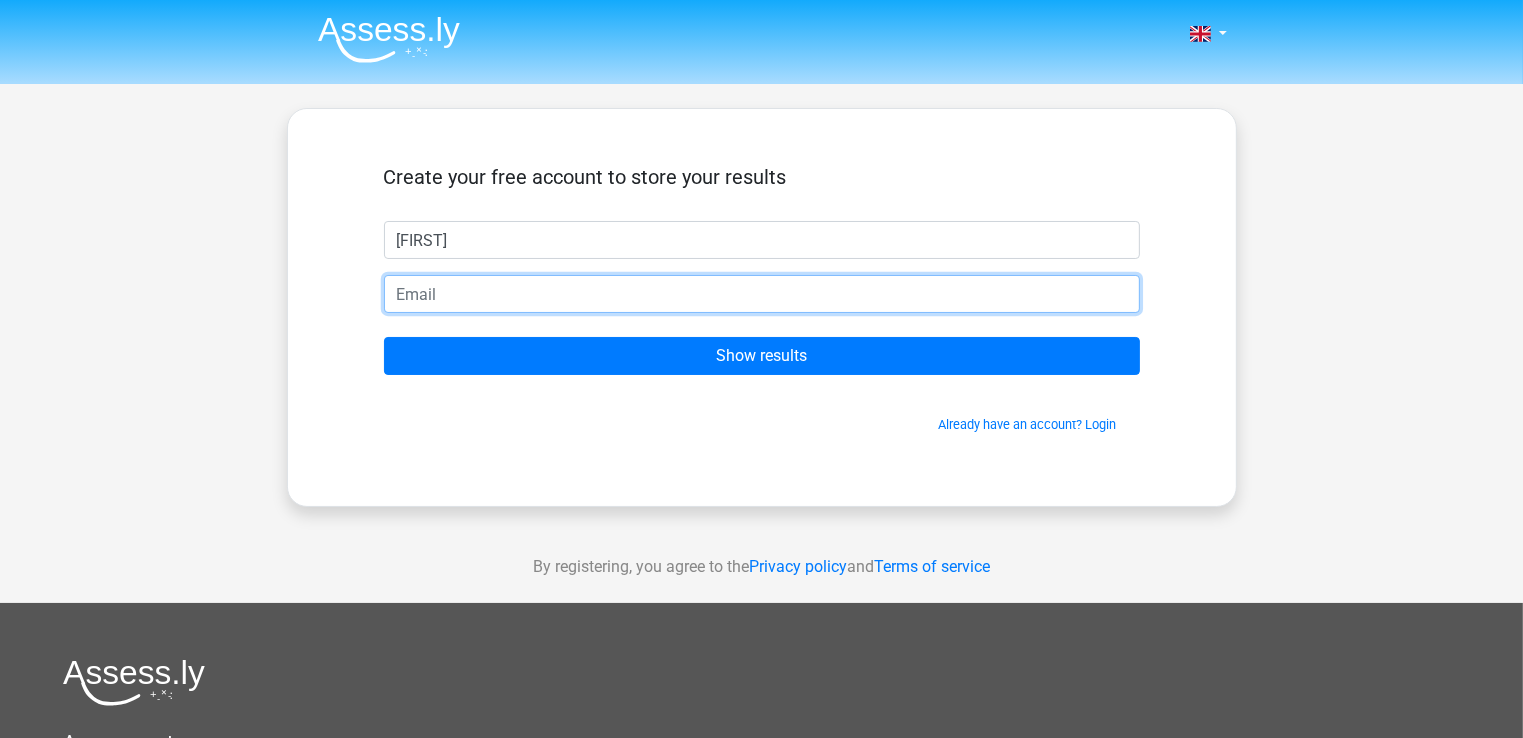 click at bounding box center [762, 294] 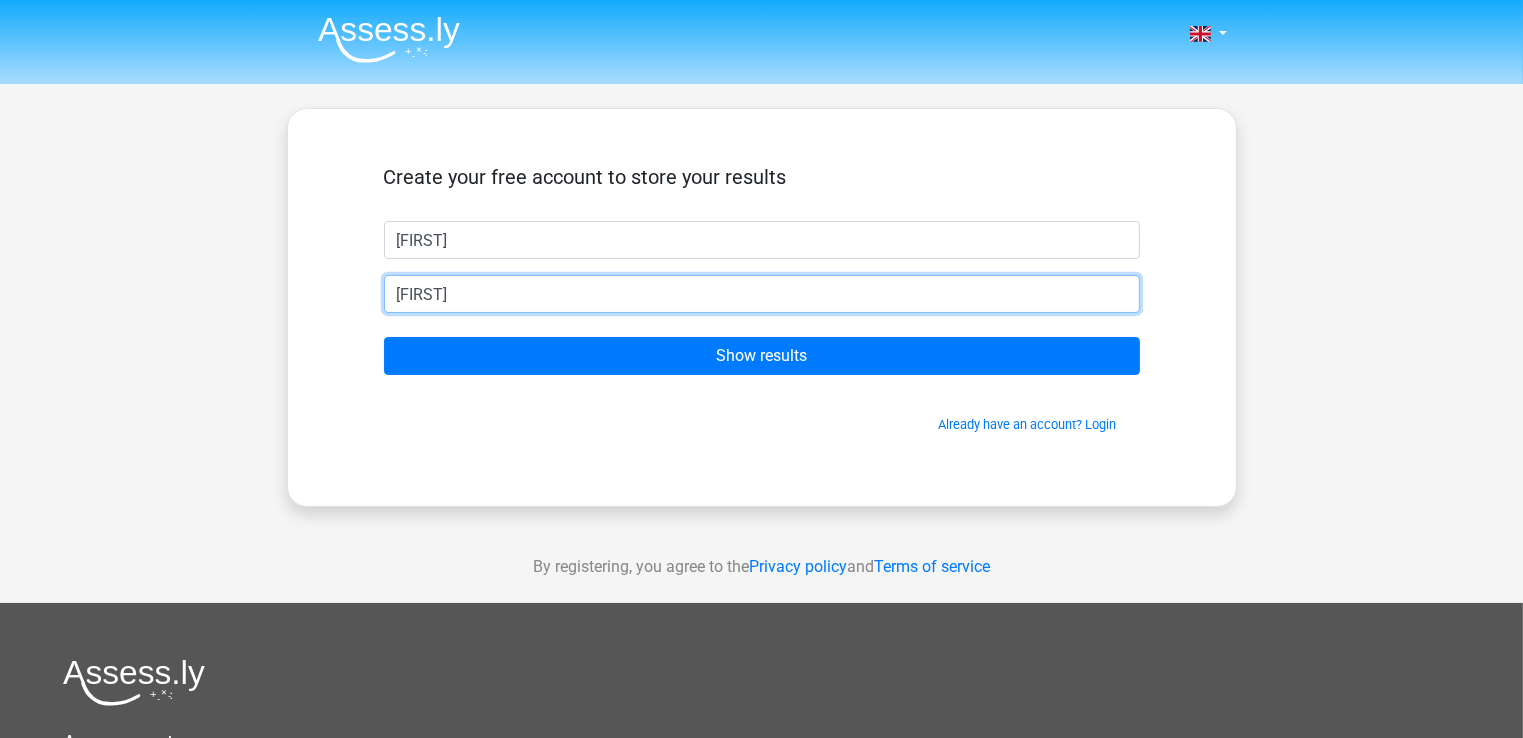 type on "minasalvas16@gmail.com" 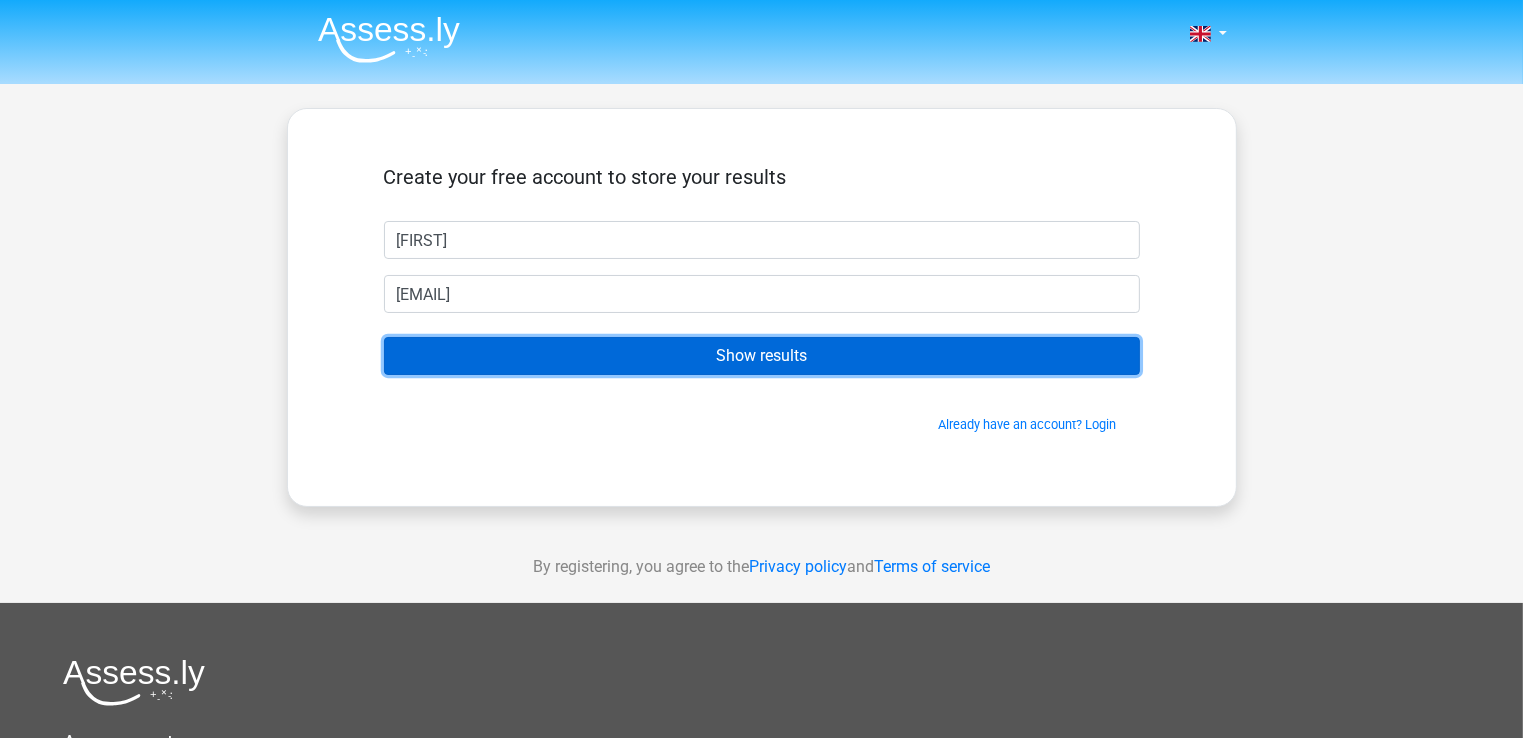 click on "Show results" at bounding box center (762, 356) 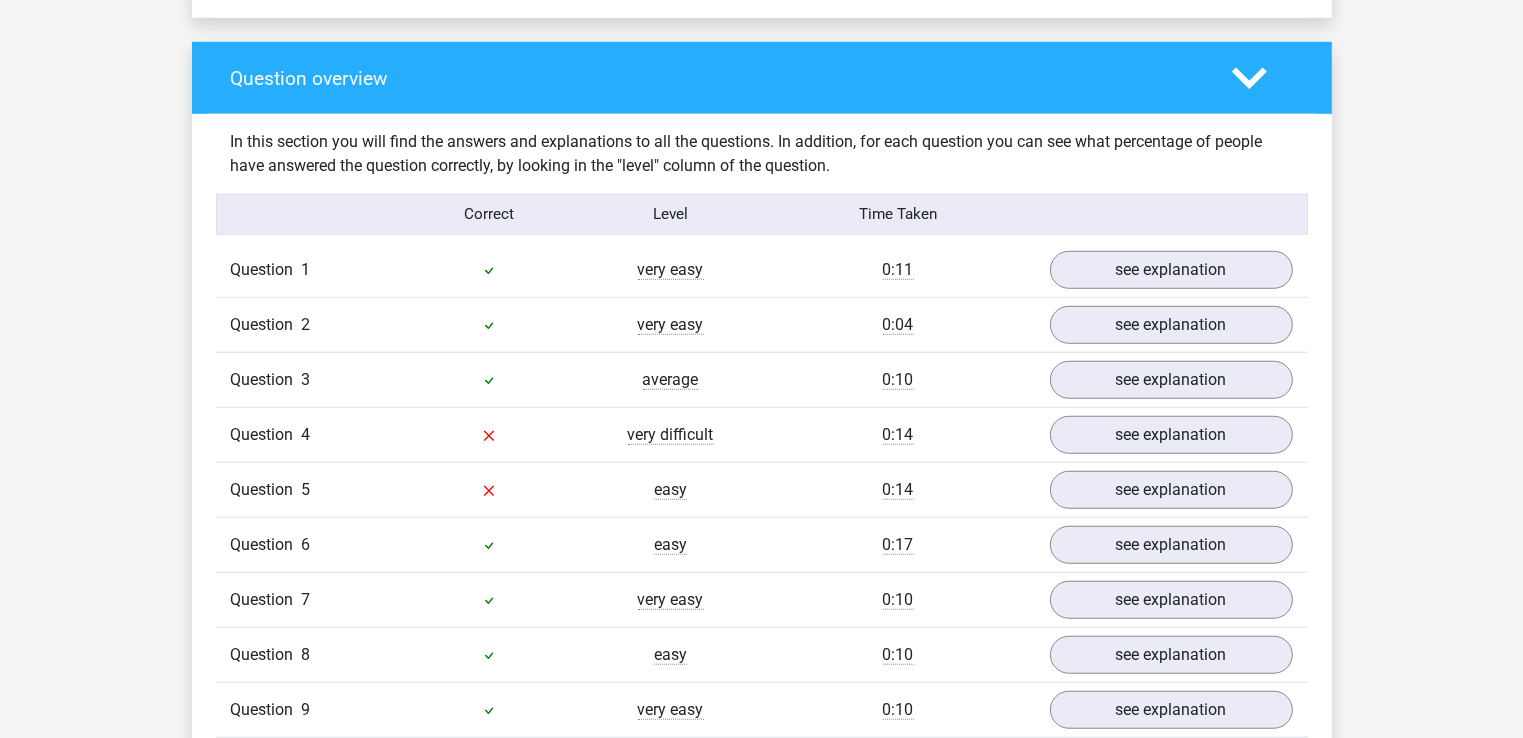 scroll, scrollTop: 1440, scrollLeft: 0, axis: vertical 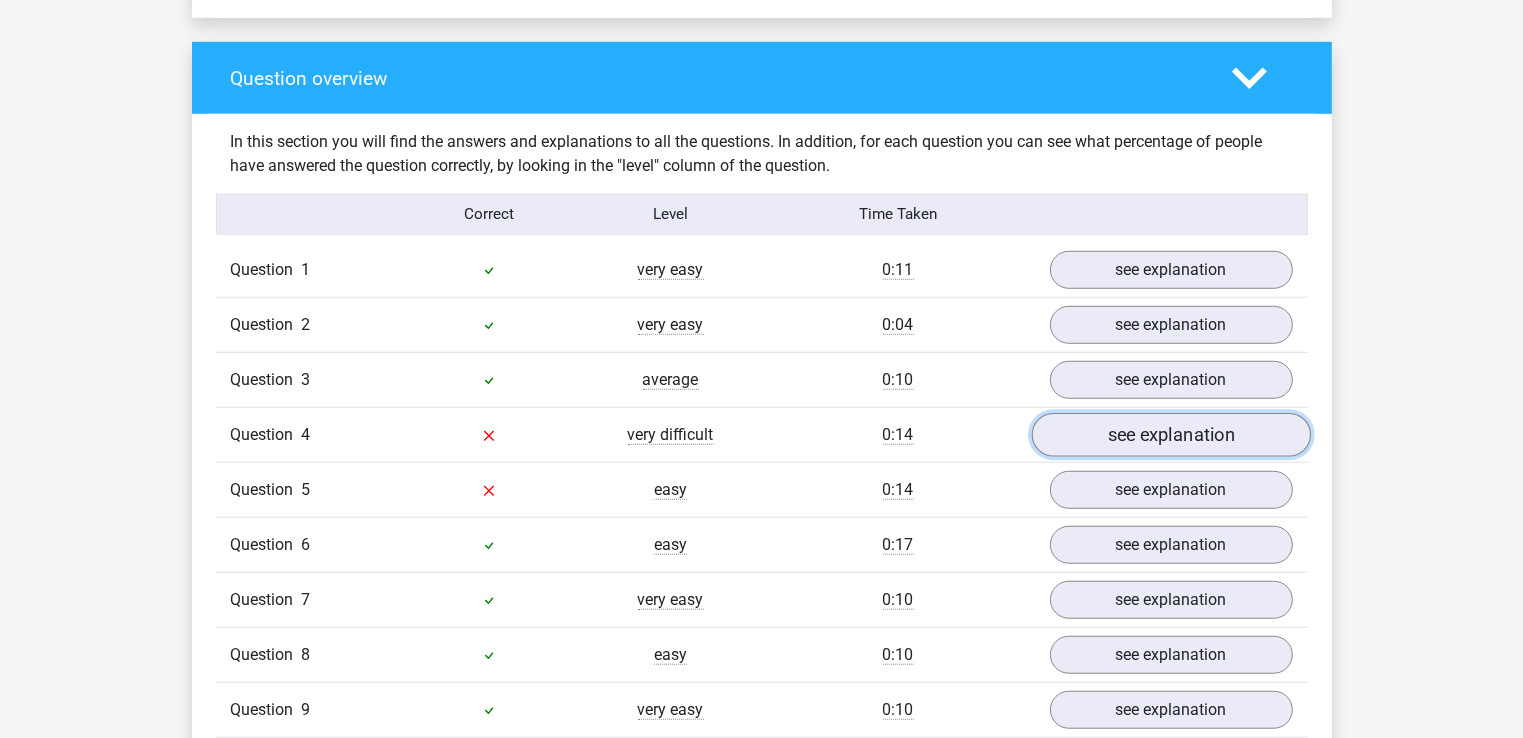 click on "see explanation" at bounding box center (1170, 435) 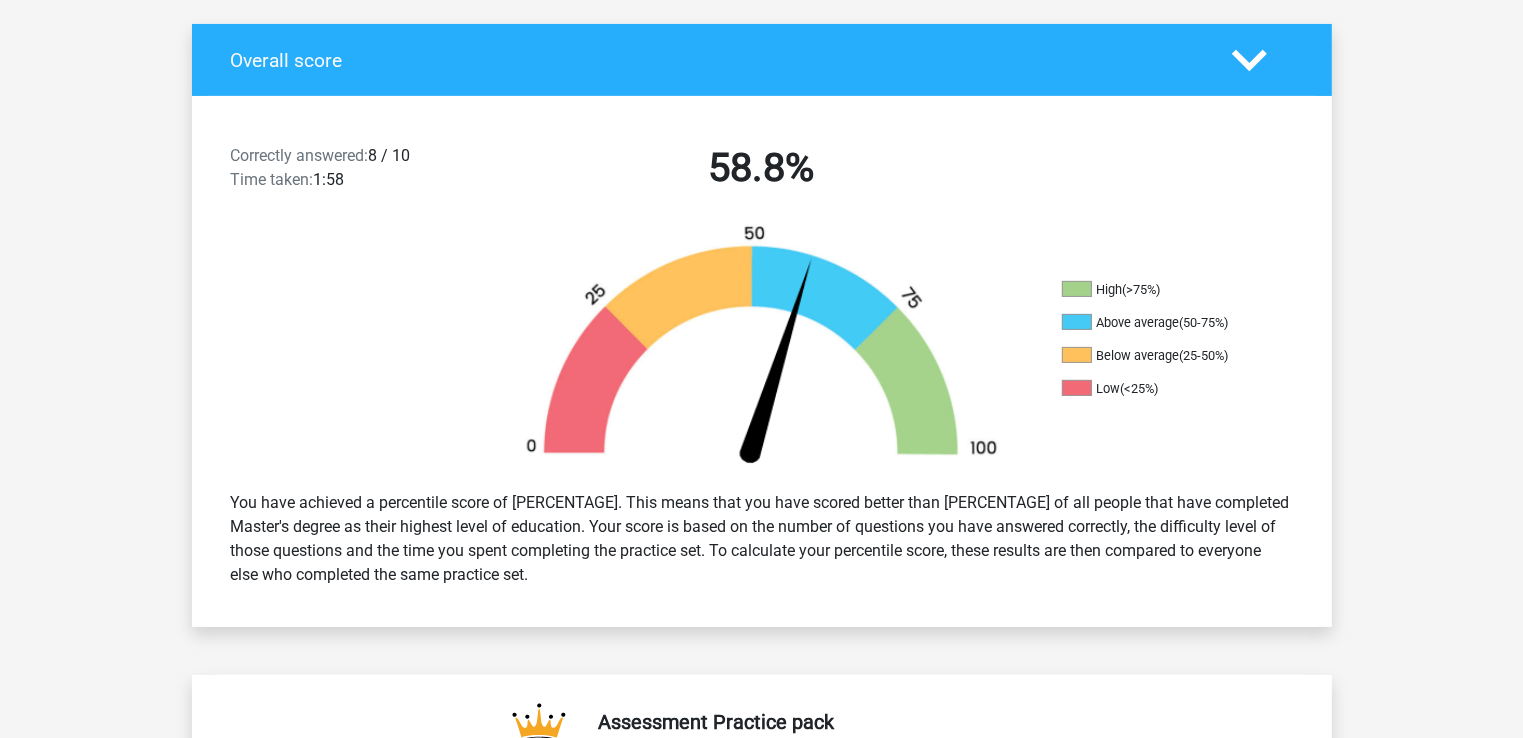 scroll, scrollTop: 412, scrollLeft: 0, axis: vertical 